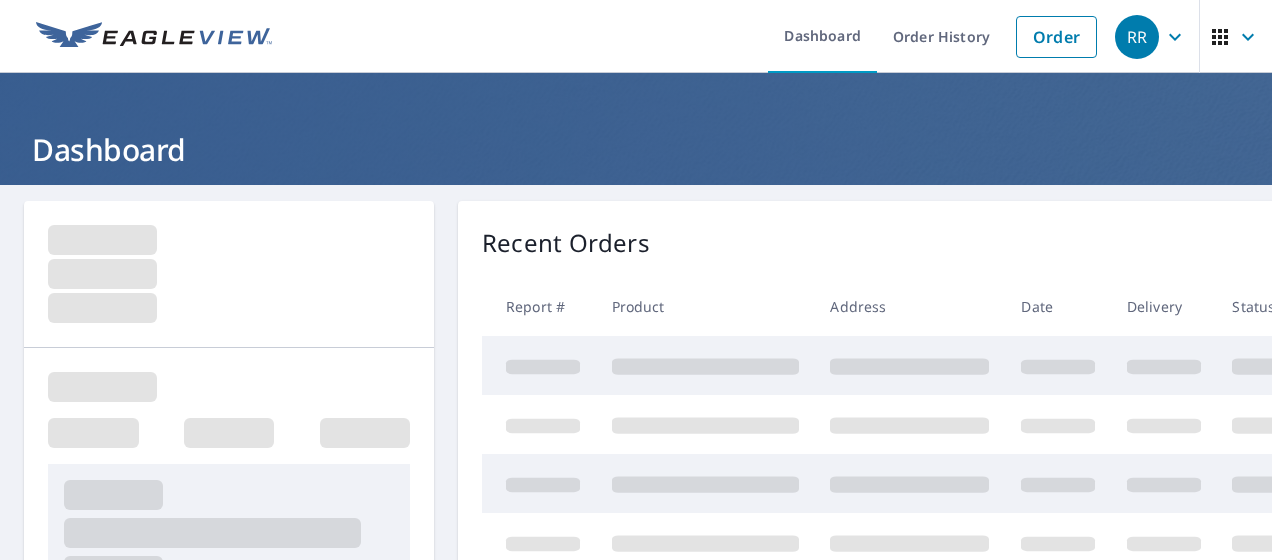 scroll, scrollTop: 0, scrollLeft: 0, axis: both 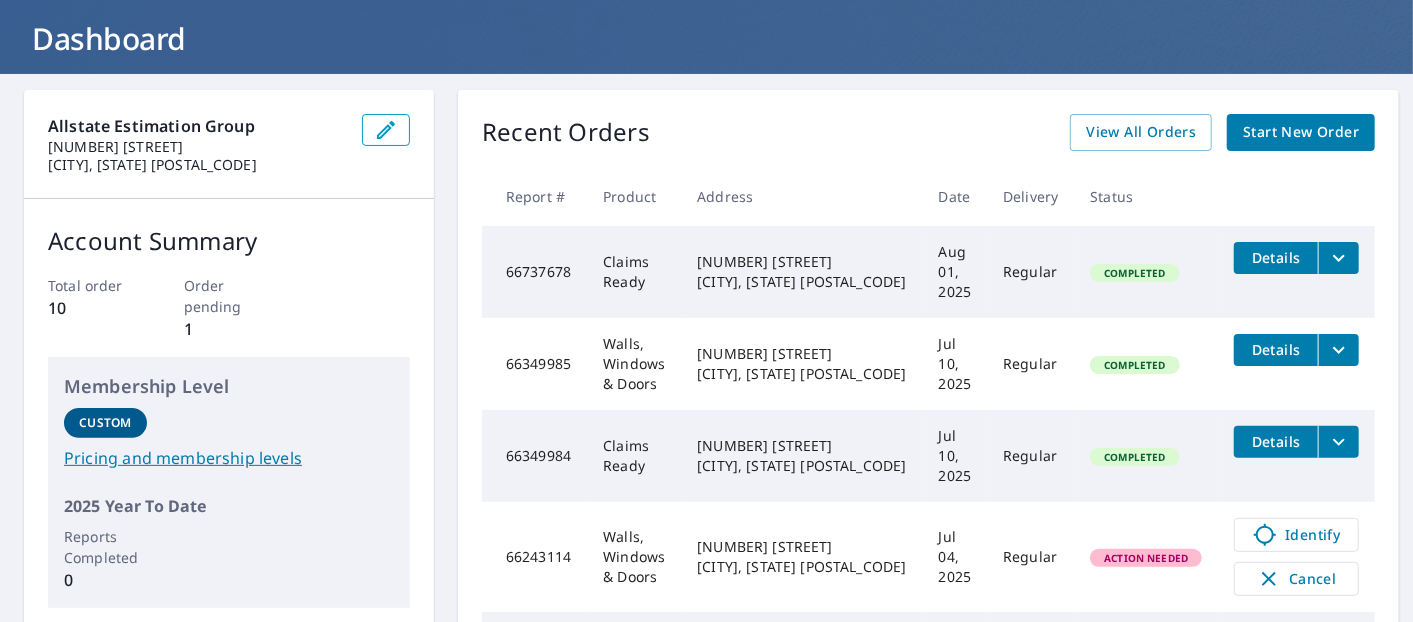 click on "Start New Order" at bounding box center (1301, 132) 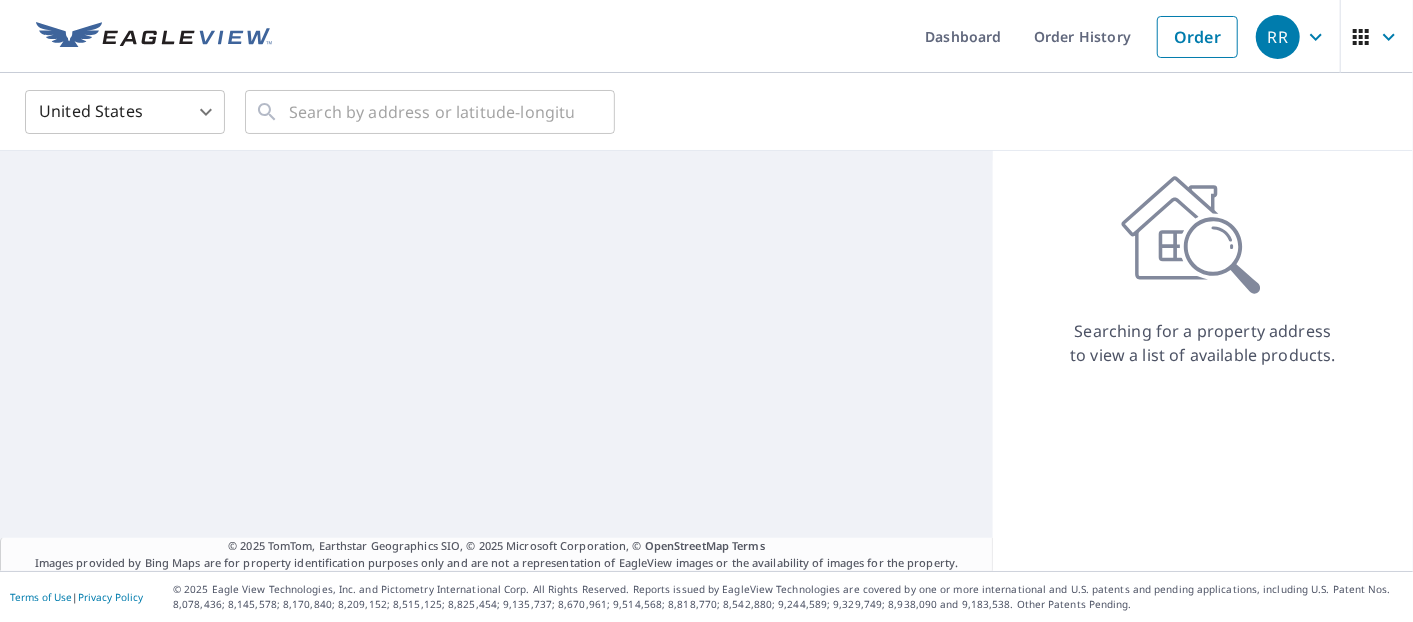 scroll, scrollTop: 0, scrollLeft: 0, axis: both 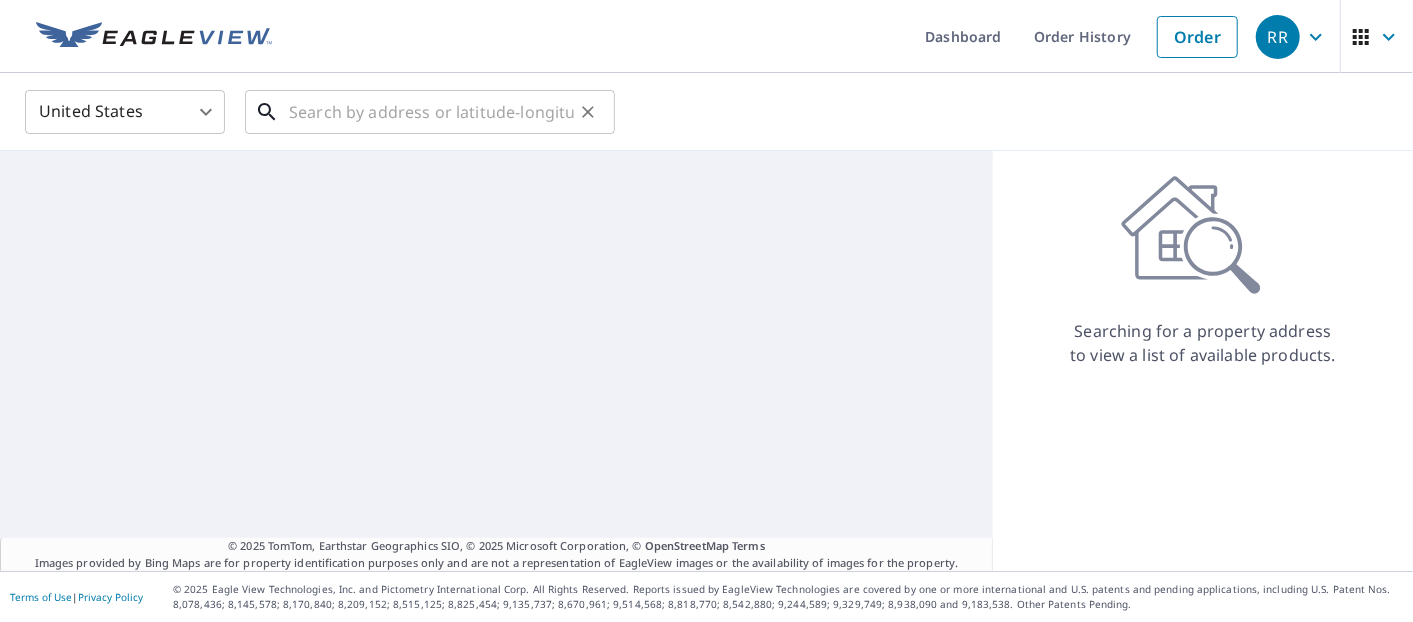 click at bounding box center [431, 112] 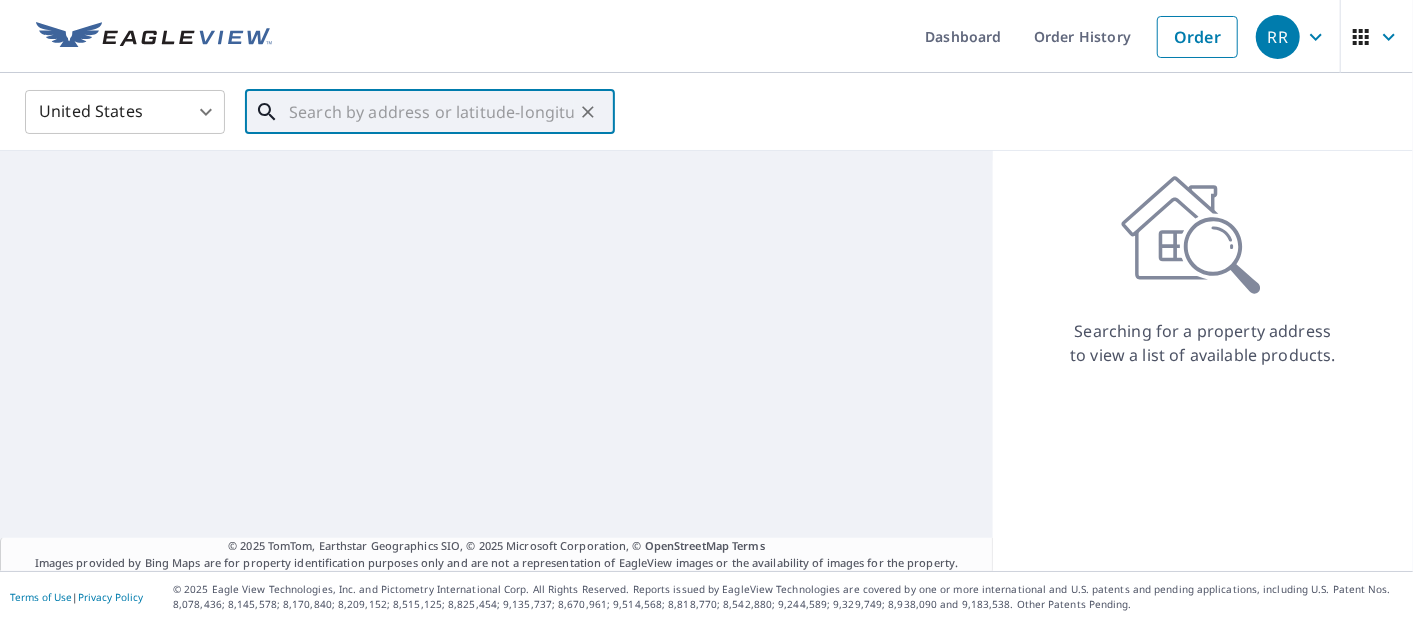 paste on "[NUMBER] [STREET], [CITY], [STATE], [POSTAL_CODE]" 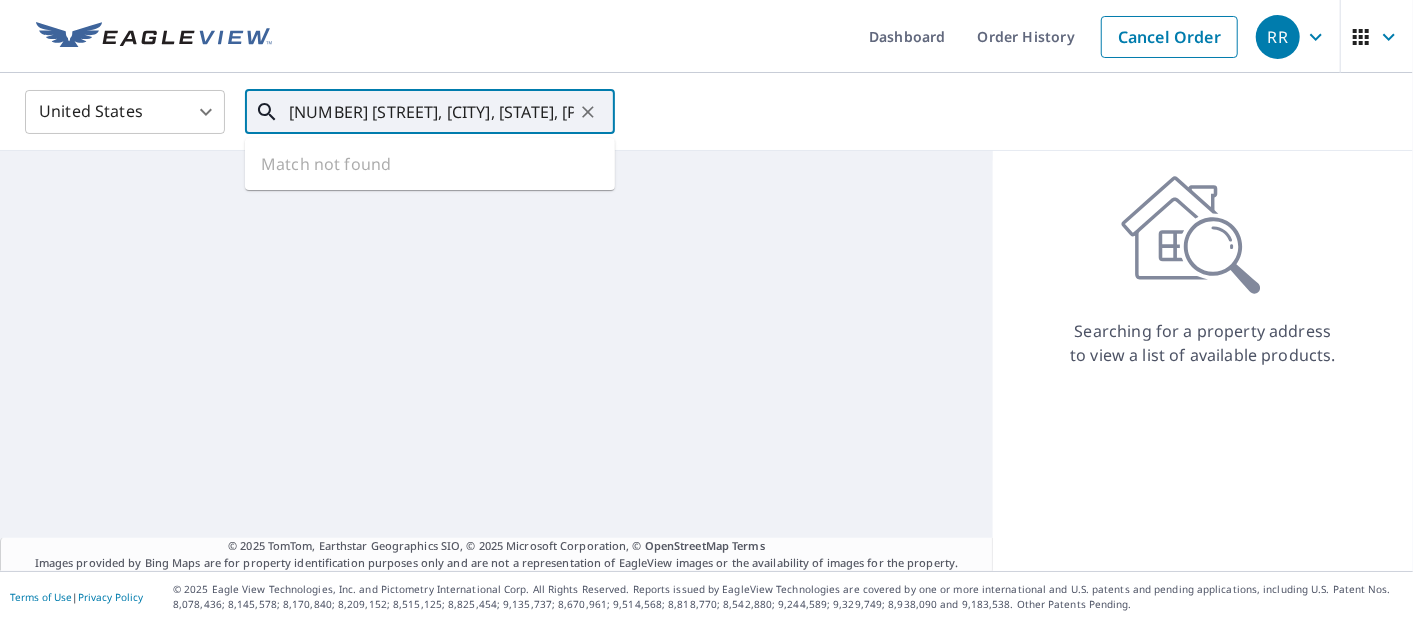 scroll, scrollTop: 0, scrollLeft: 108, axis: horizontal 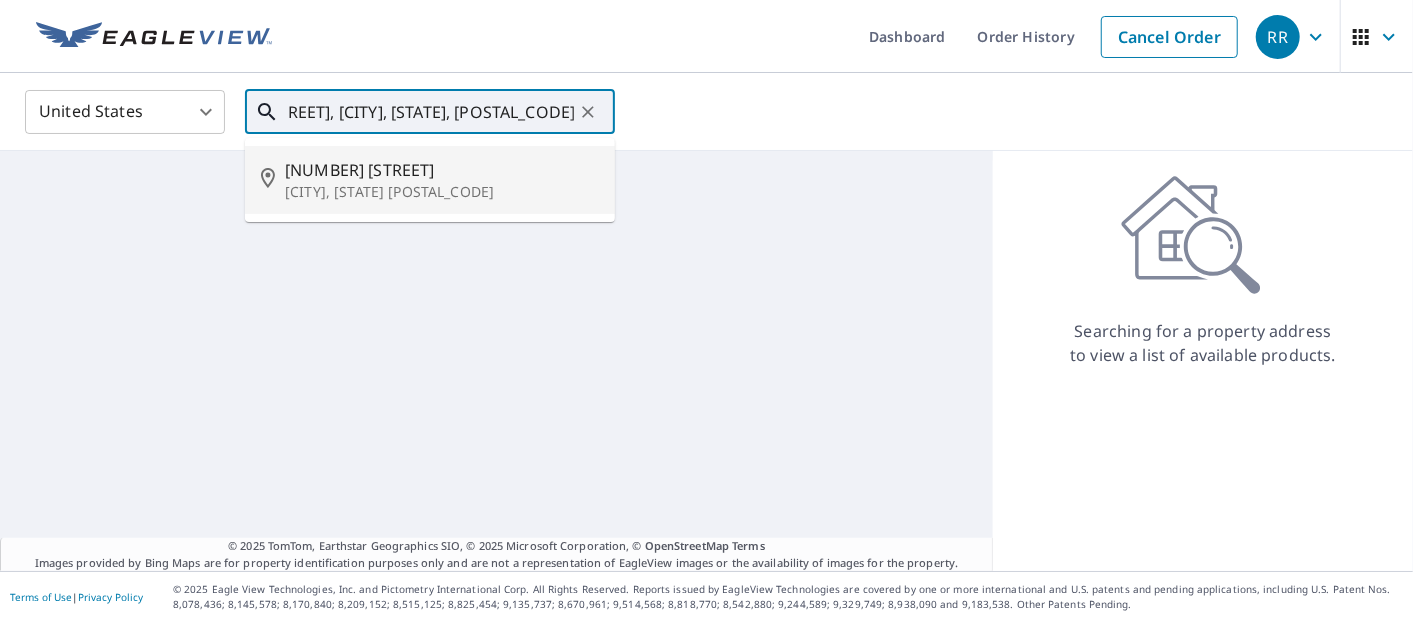 click on "[NUMBER] [STREET]" at bounding box center (442, 170) 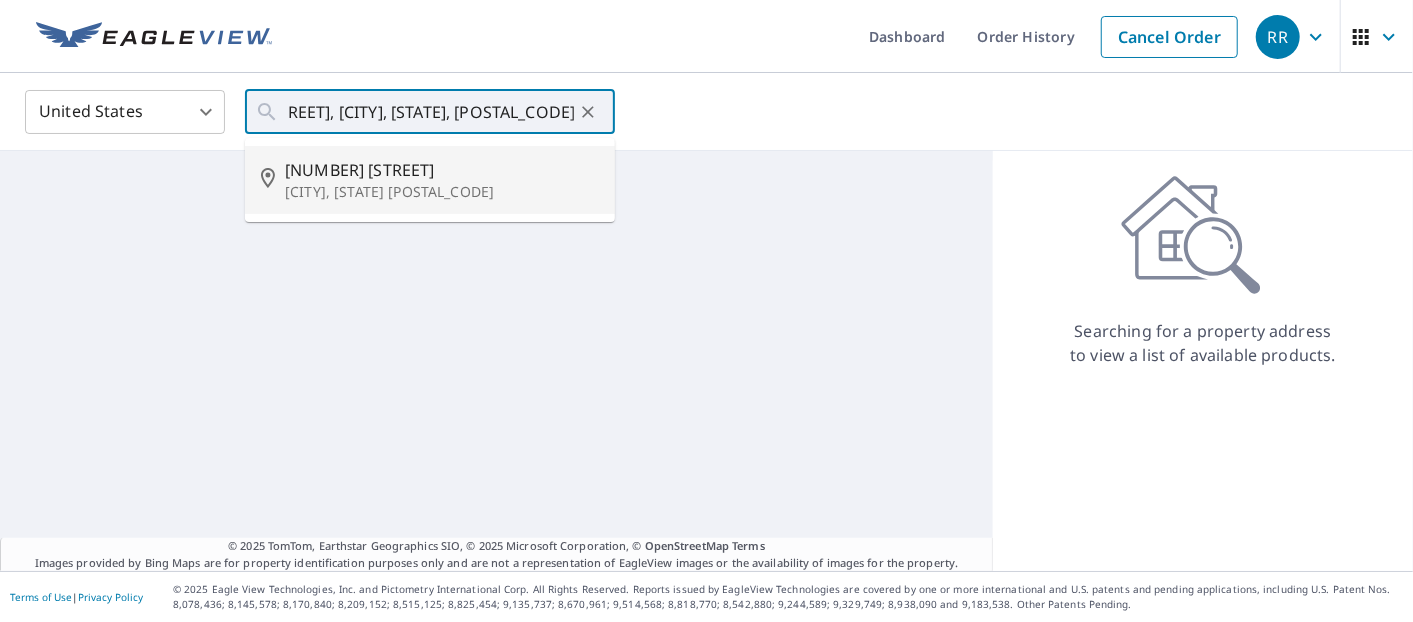 type on "[NUMBER] [STREET] [CITY], [STATE] [POSTAL_CODE]" 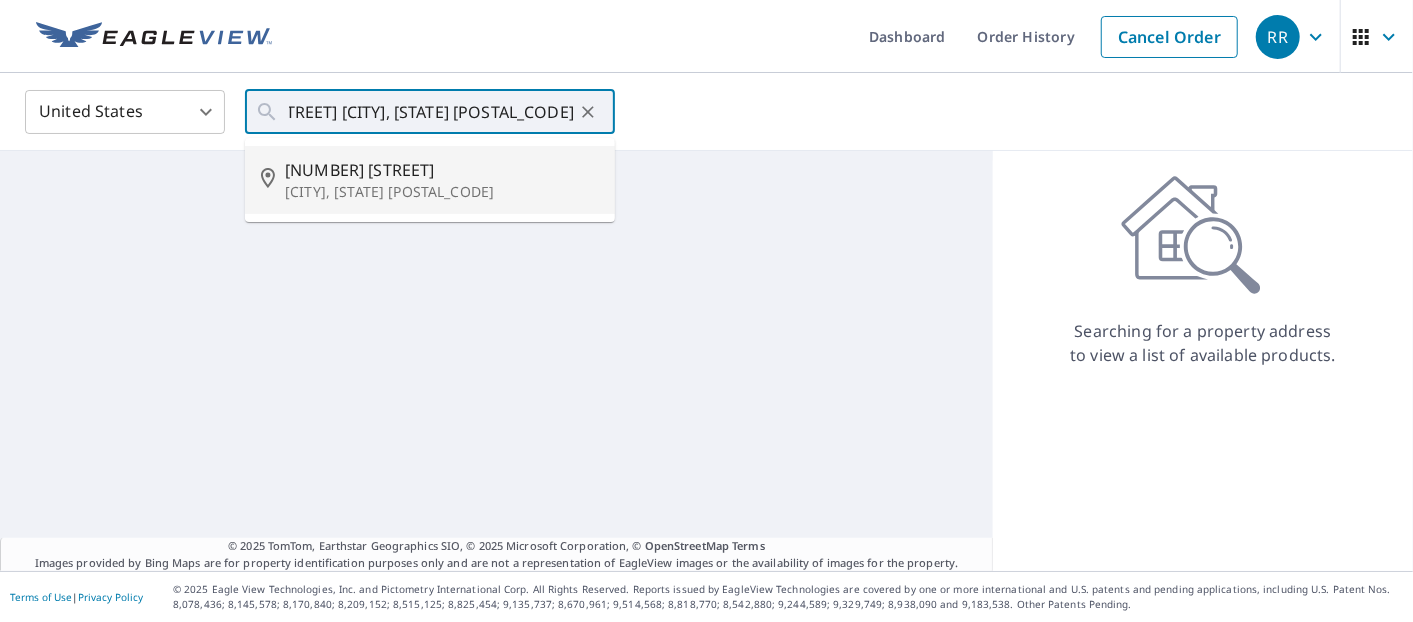 scroll, scrollTop: 0, scrollLeft: 0, axis: both 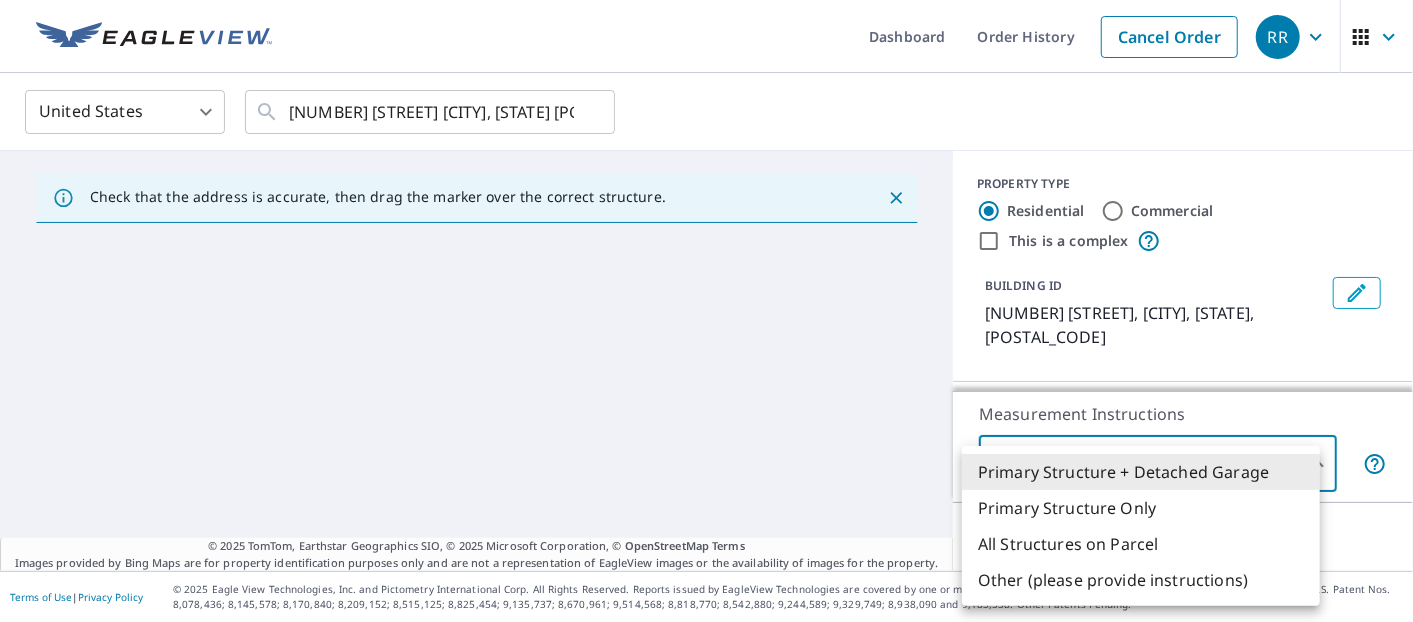 click on "RR RR
Dashboard Order History Cancel Order RR United States US ​ [NUMBER] [STREET] [CITY], [STATE] [POSTAL_CODE] ​ Check that the address is accurate, then drag the marker over the correct structure. © 2025 TomTom, Earthstar Geographics SIO, © 2025 Microsoft Corporation, ©   OpenStreetMap   Terms Images provided by Bing Maps are for property identification purposes only and are not a representation of EagleView images or the availability of images for the property. PROPERTY TYPE Residential Commercial This is a complex BUILDING ID [NUMBER] [STREET], [CITY], [STATE], [POSTAL_CODE] Loading… Measurement Instructions Primary Structure + Detached Garage 1 ​ Next Terms of Use  |  Privacy Policy © 2025 Eagle View Technologies, Inc. and Pictometry International Corp. All Rights Reserved. Reports issued by EagleView Technologies are covered by   one or more international and U.S. patents and pending applications, including U.S. Patent Nos. 8,078,436; 8,145,578; 8,170,840; 8,209,152;" at bounding box center (706, 311) 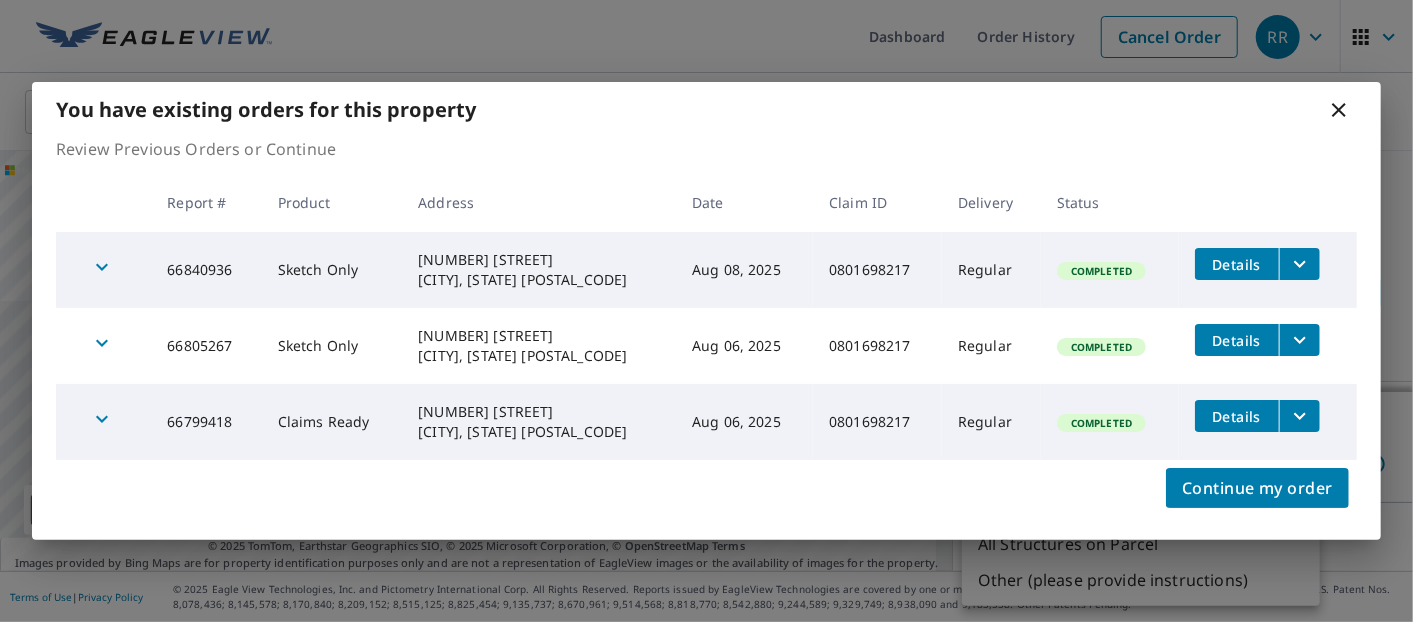 click at bounding box center (1299, 416) 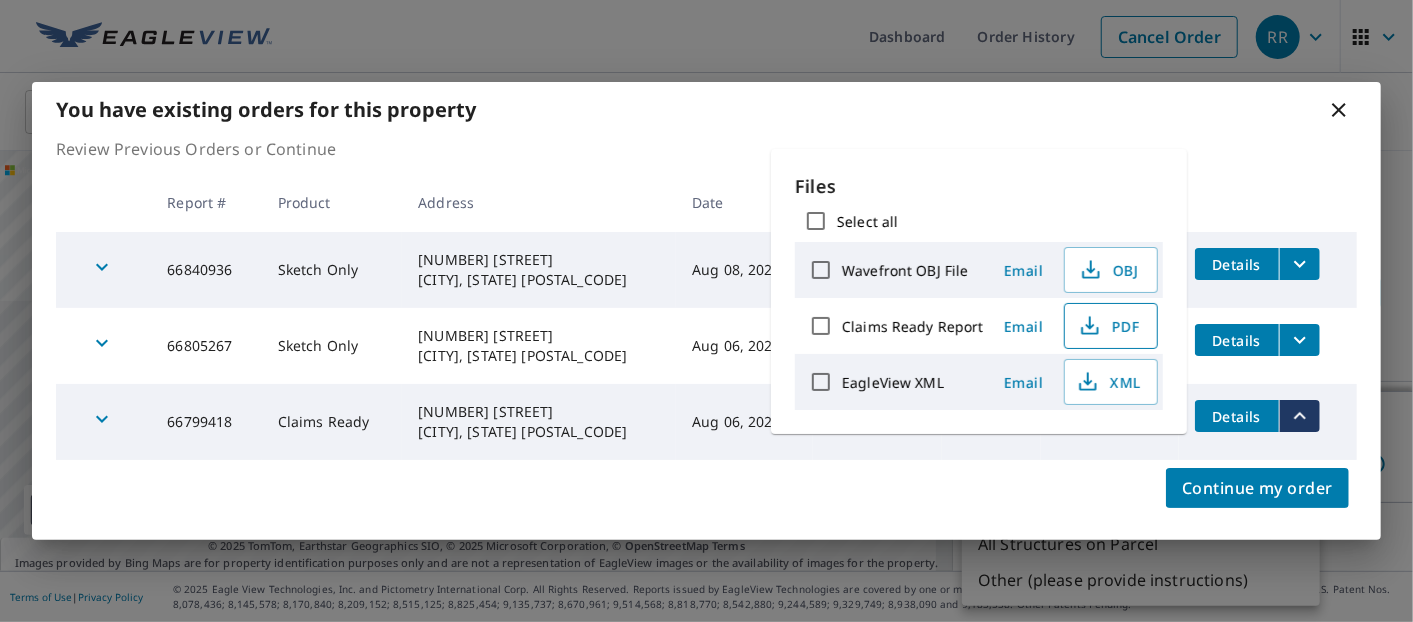 click 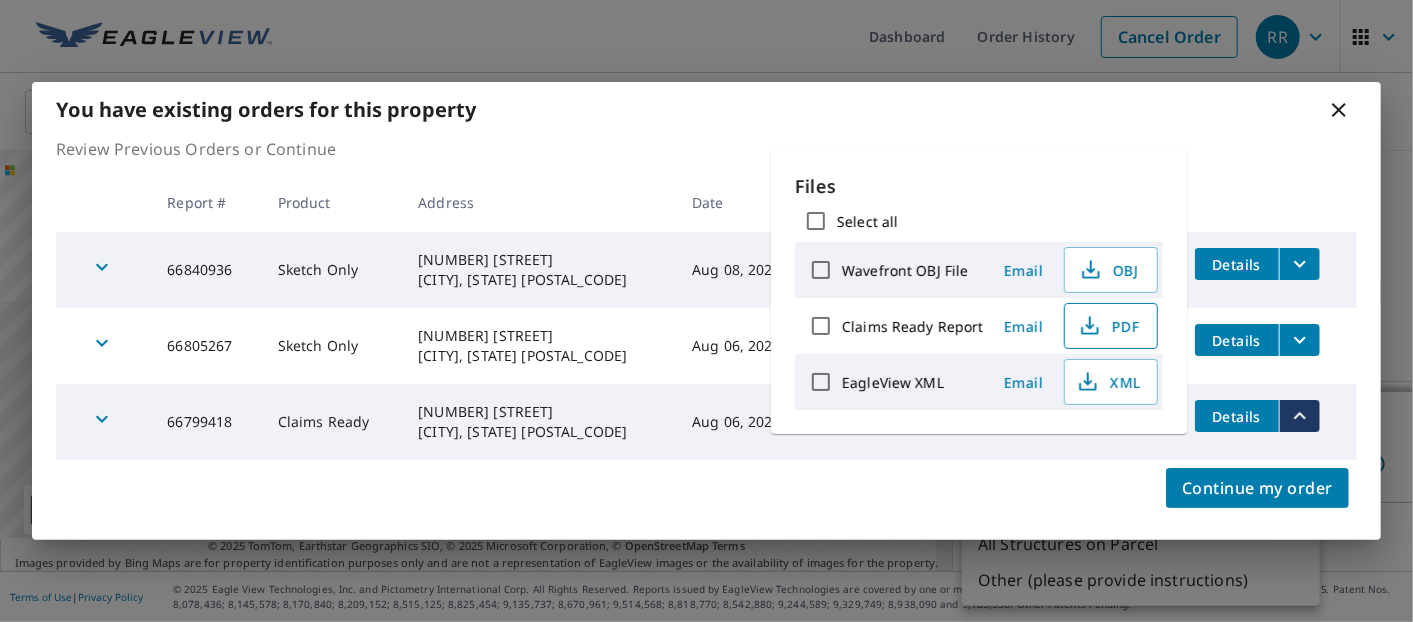 click at bounding box center [1299, 264] 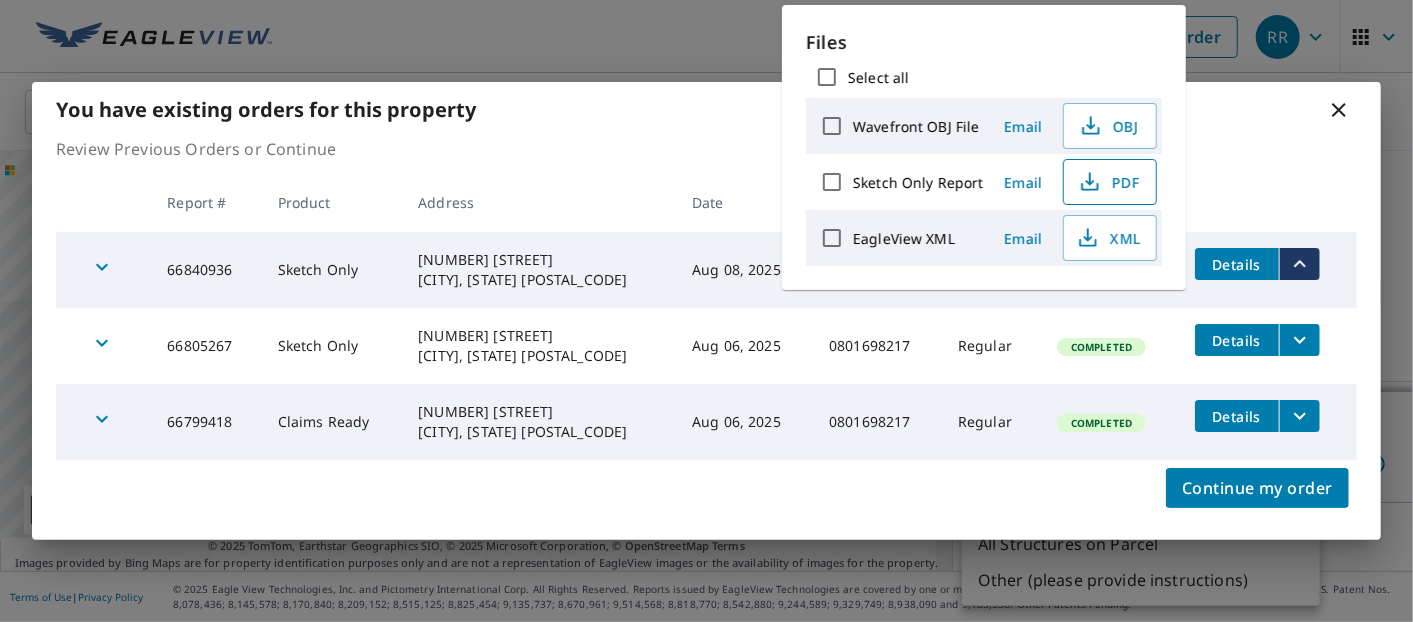 click 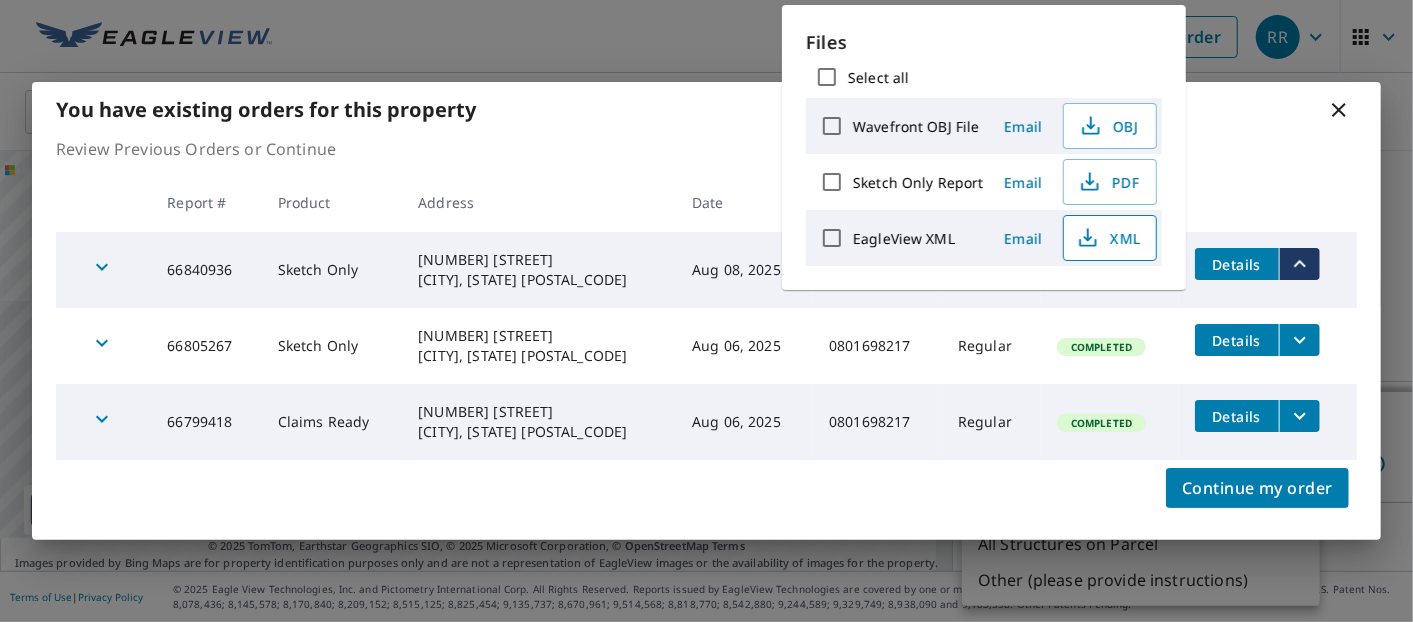 click 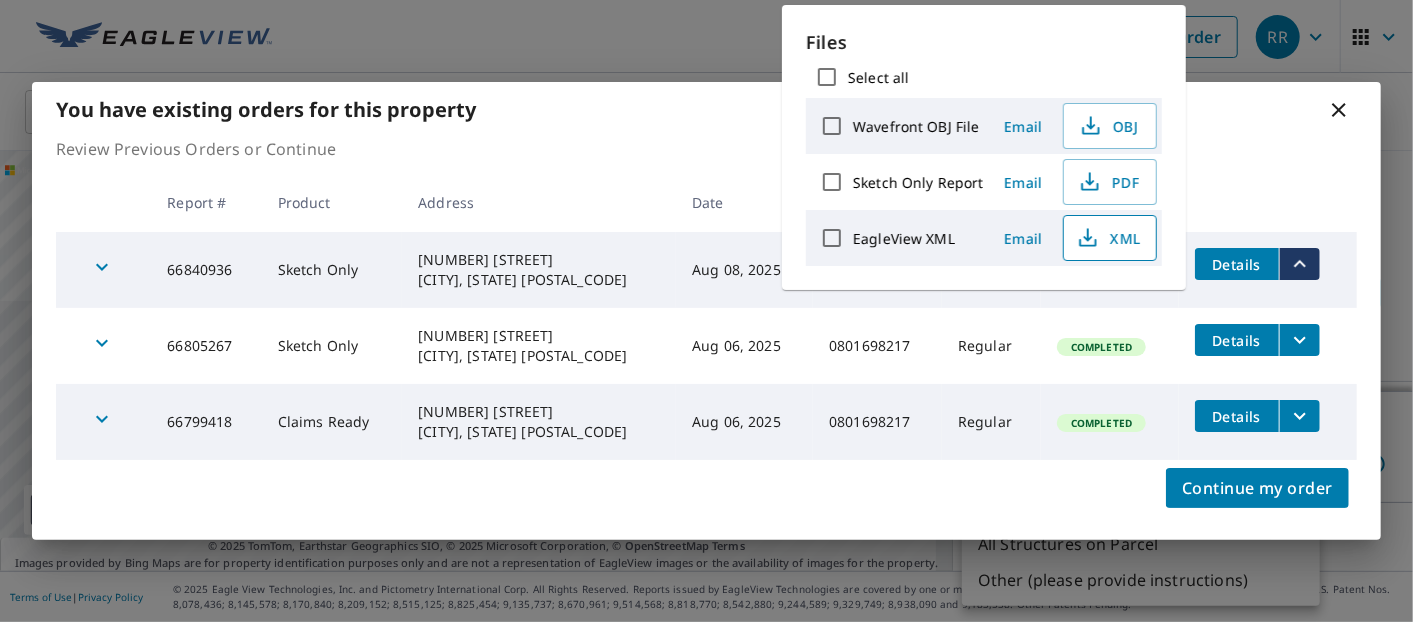 click on "Files Select all Wavefront OBJ File Email OBJ Sketch Only Report Email PDF EagleView XML Email XML" at bounding box center (984, 147) 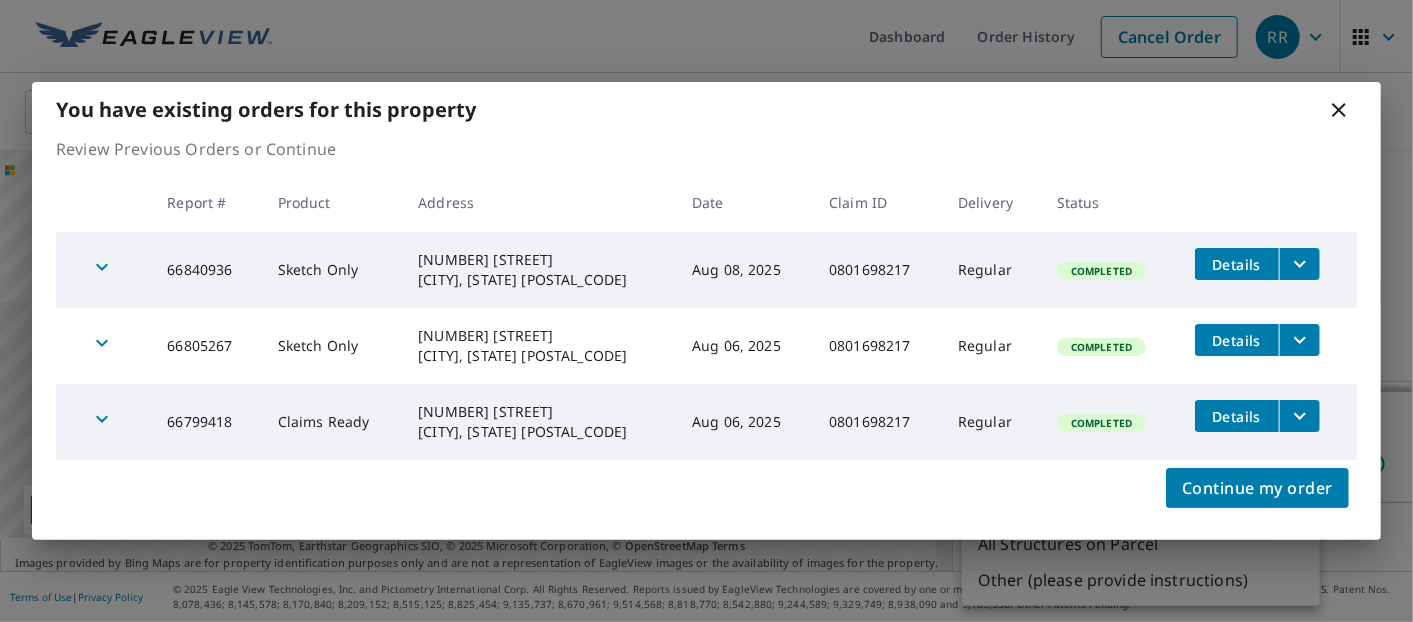 click 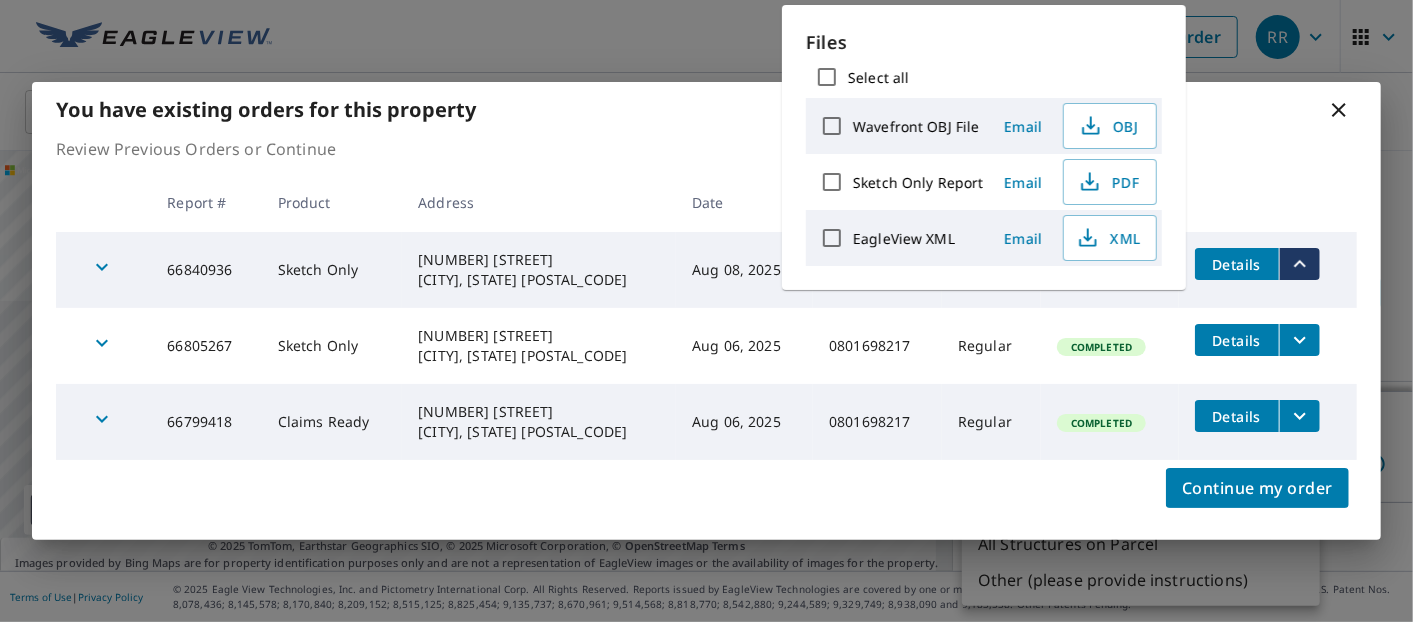 click on "Aug 06, 2025" at bounding box center (744, 422) 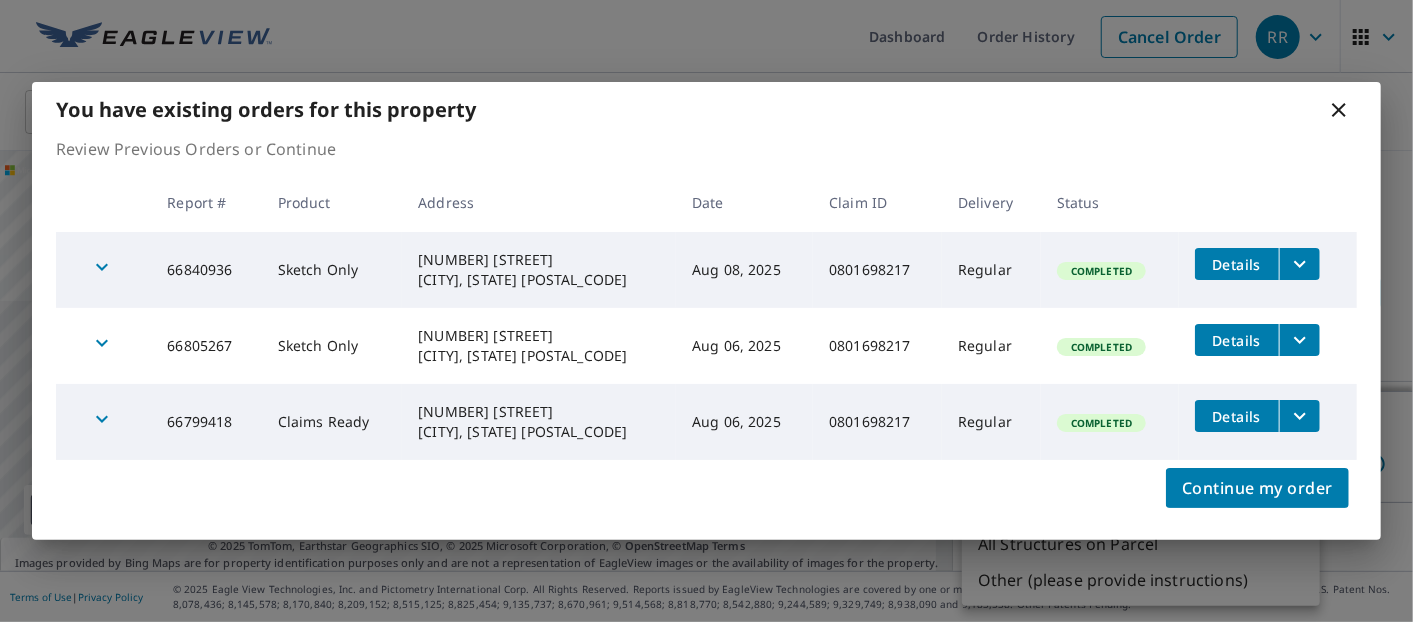 click 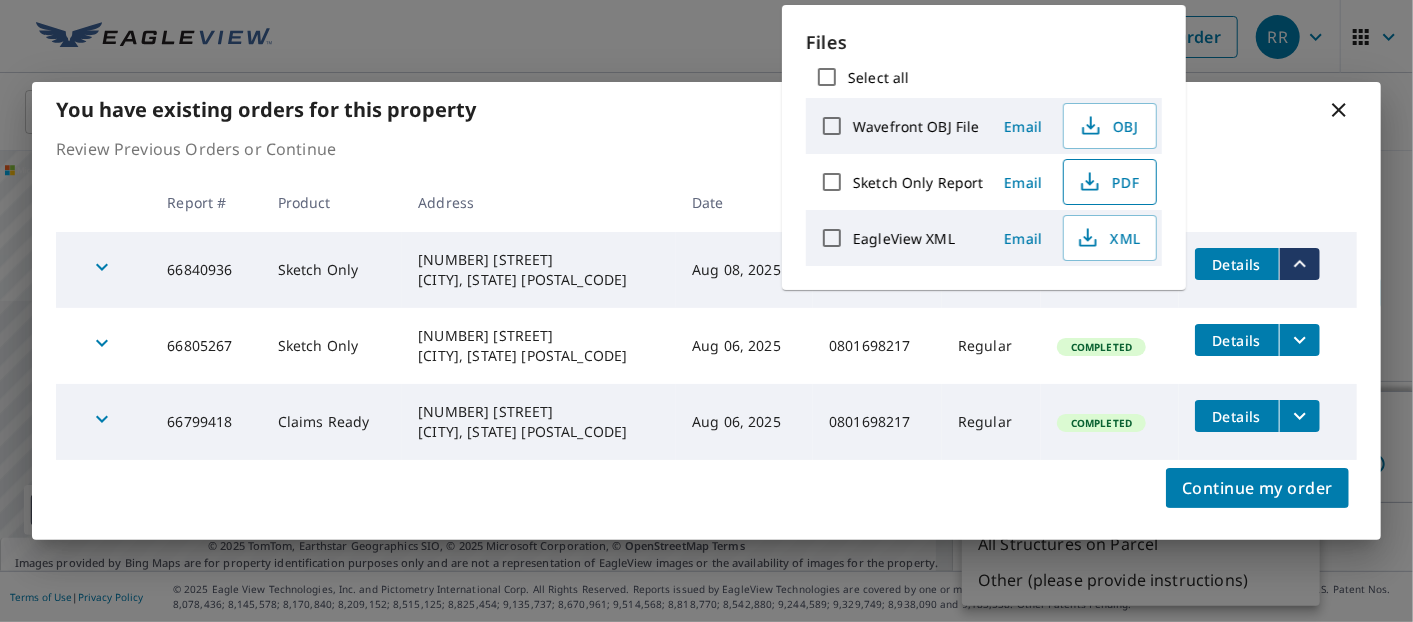 click 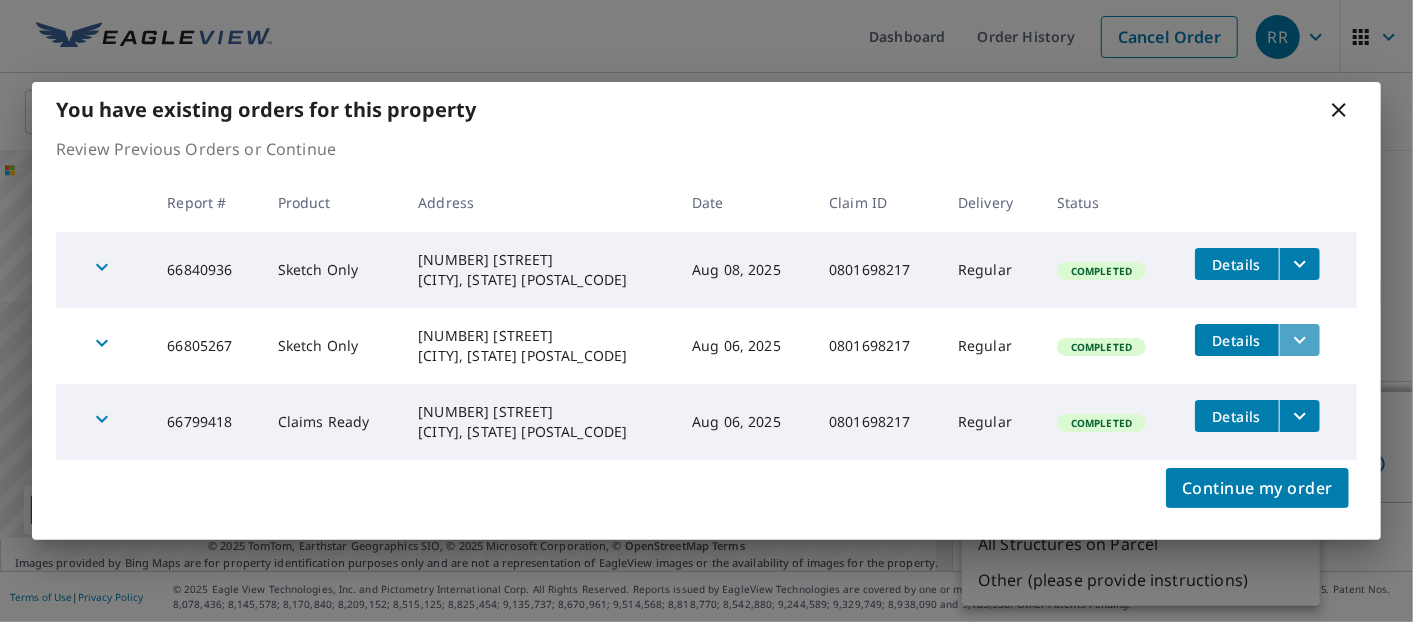 click at bounding box center [1299, 340] 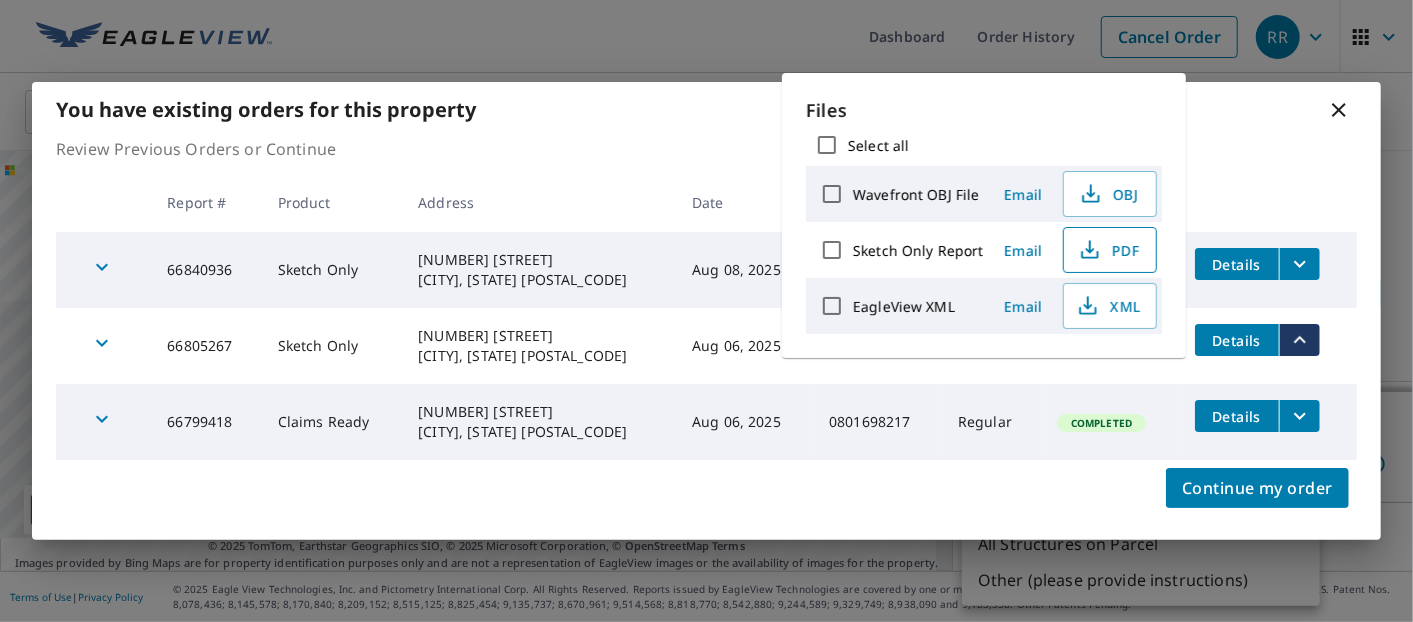 click 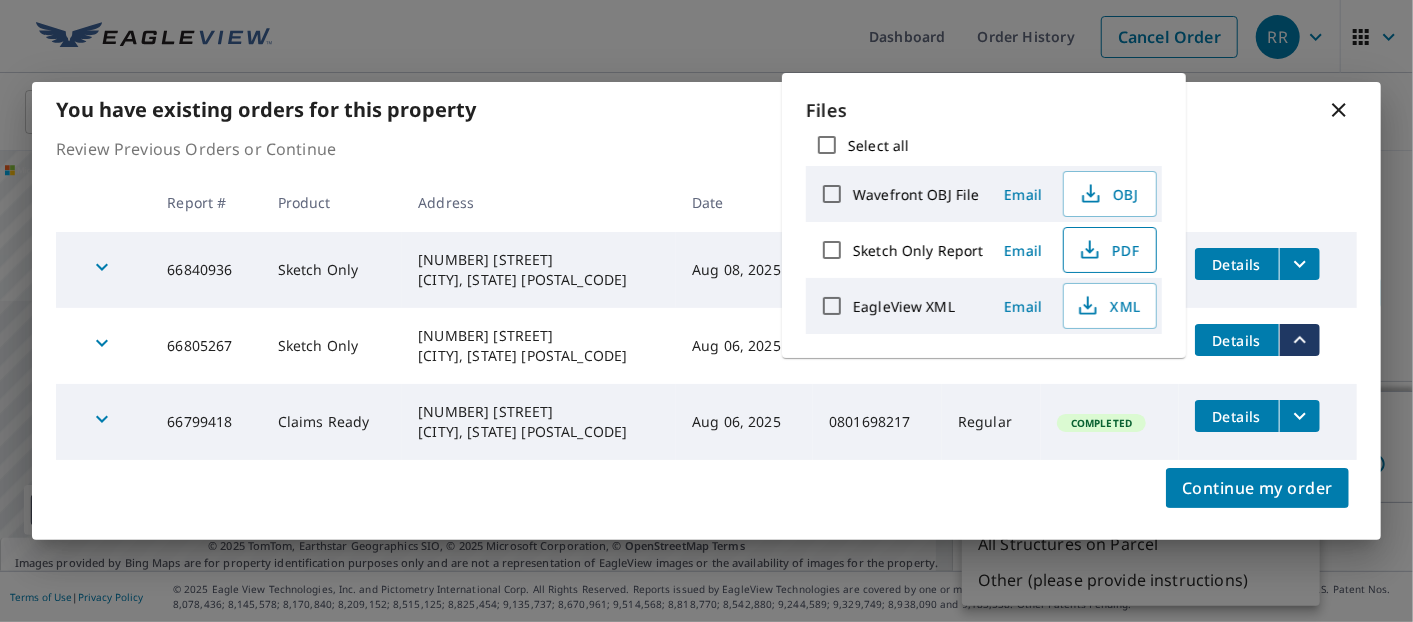 click at bounding box center [1268, 202] 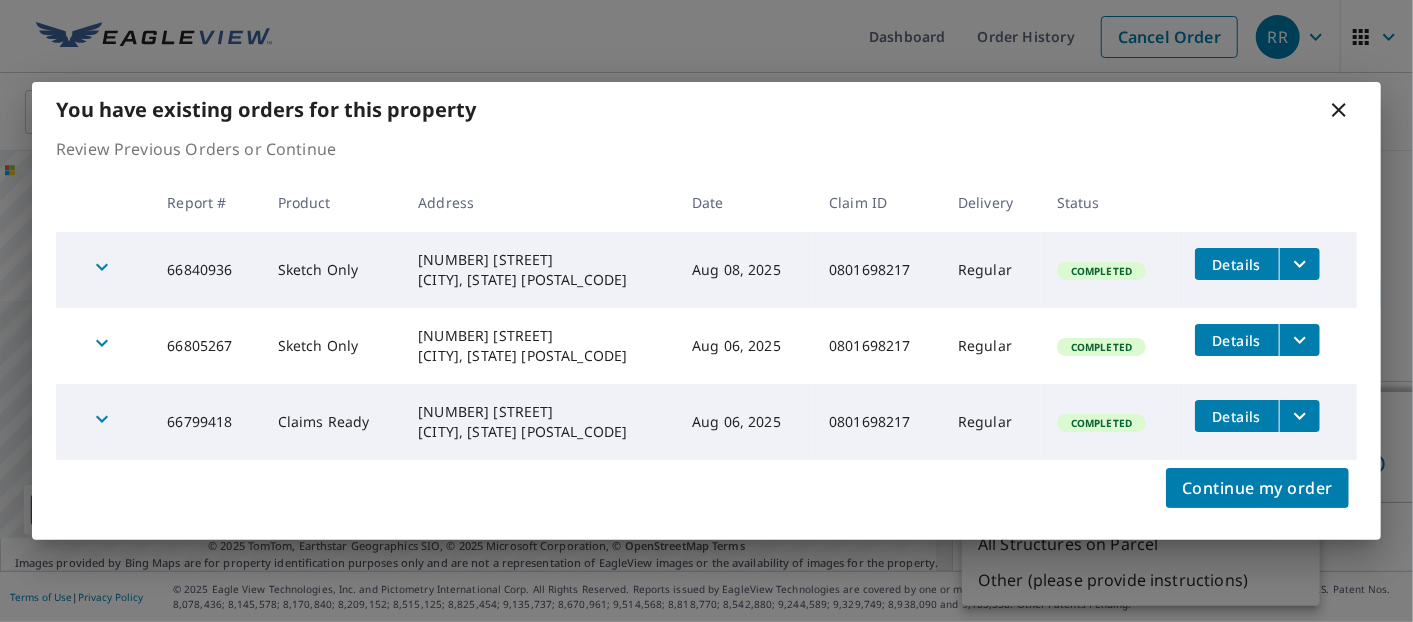 click 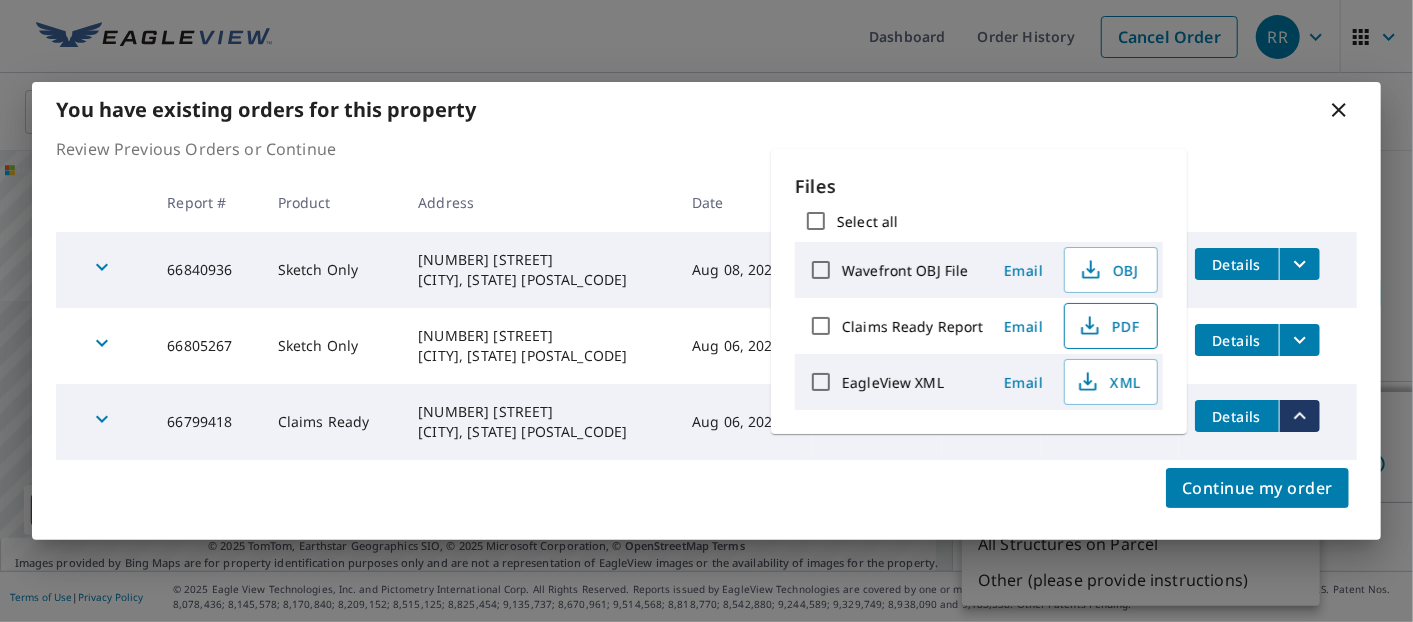 click 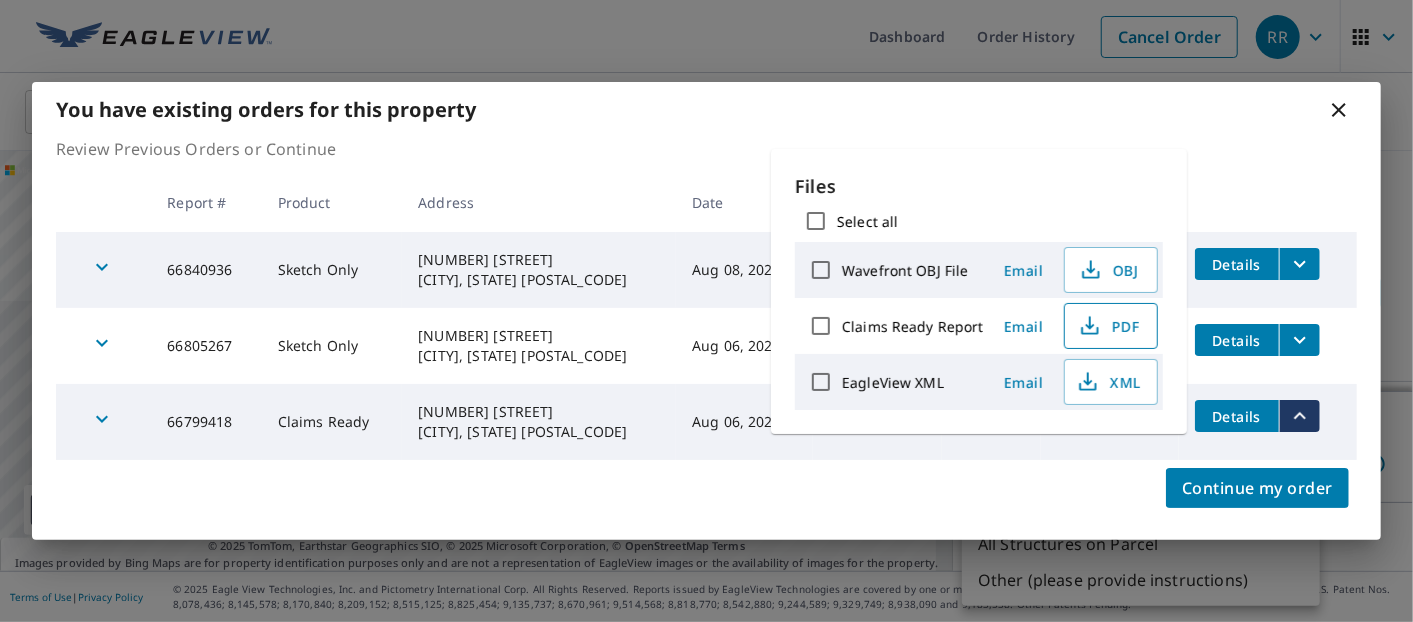 click on "Continue my order" at bounding box center (706, 500) 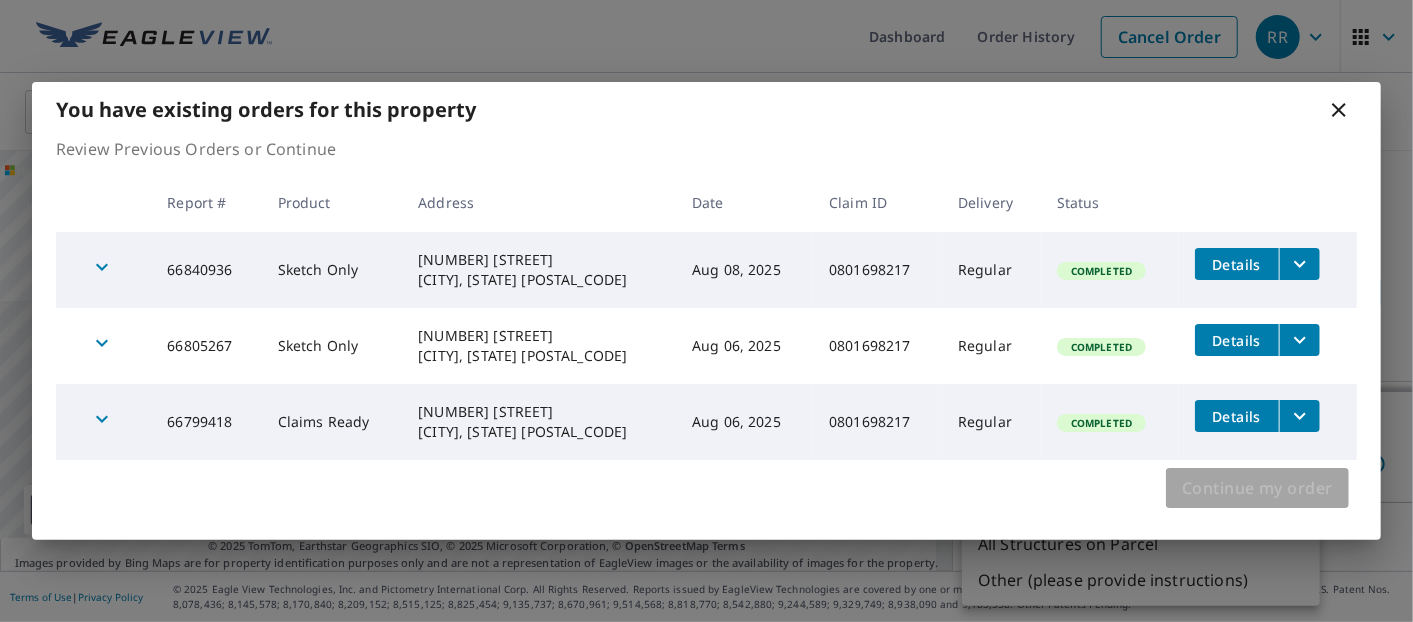 click on "Continue my order" at bounding box center (1257, 488) 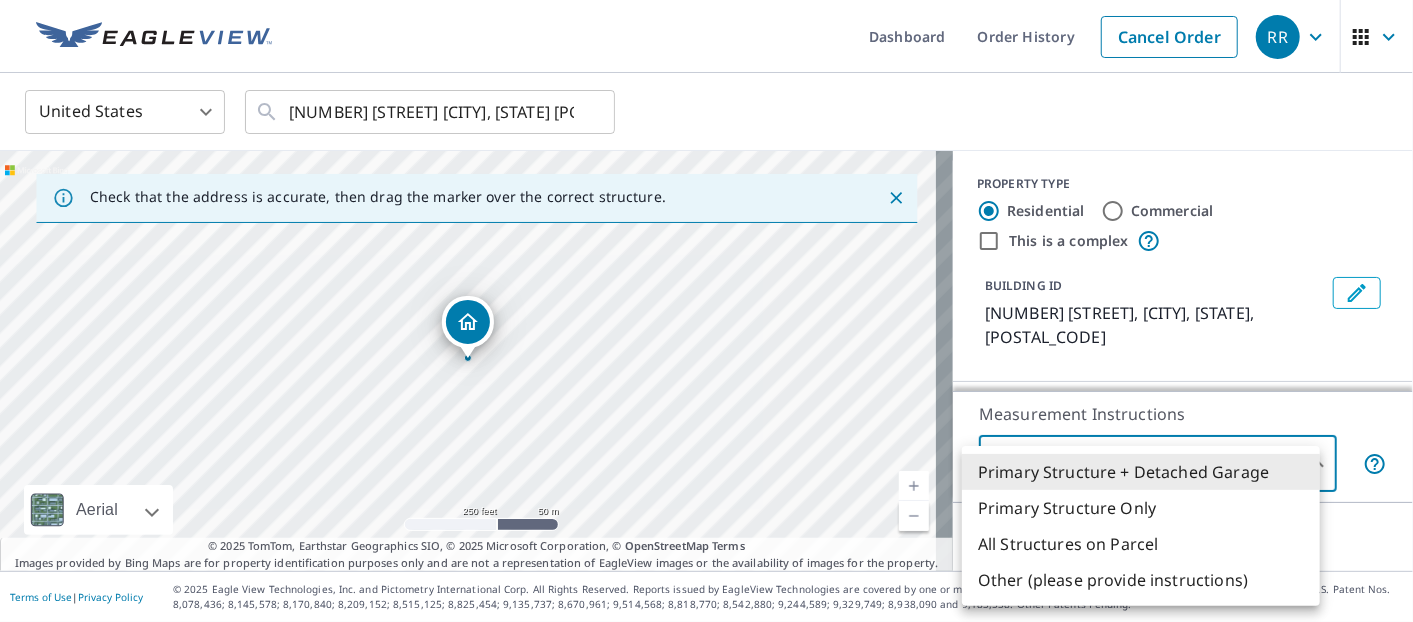 drag, startPoint x: 465, startPoint y: 323, endPoint x: 485, endPoint y: 340, distance: 26.24881 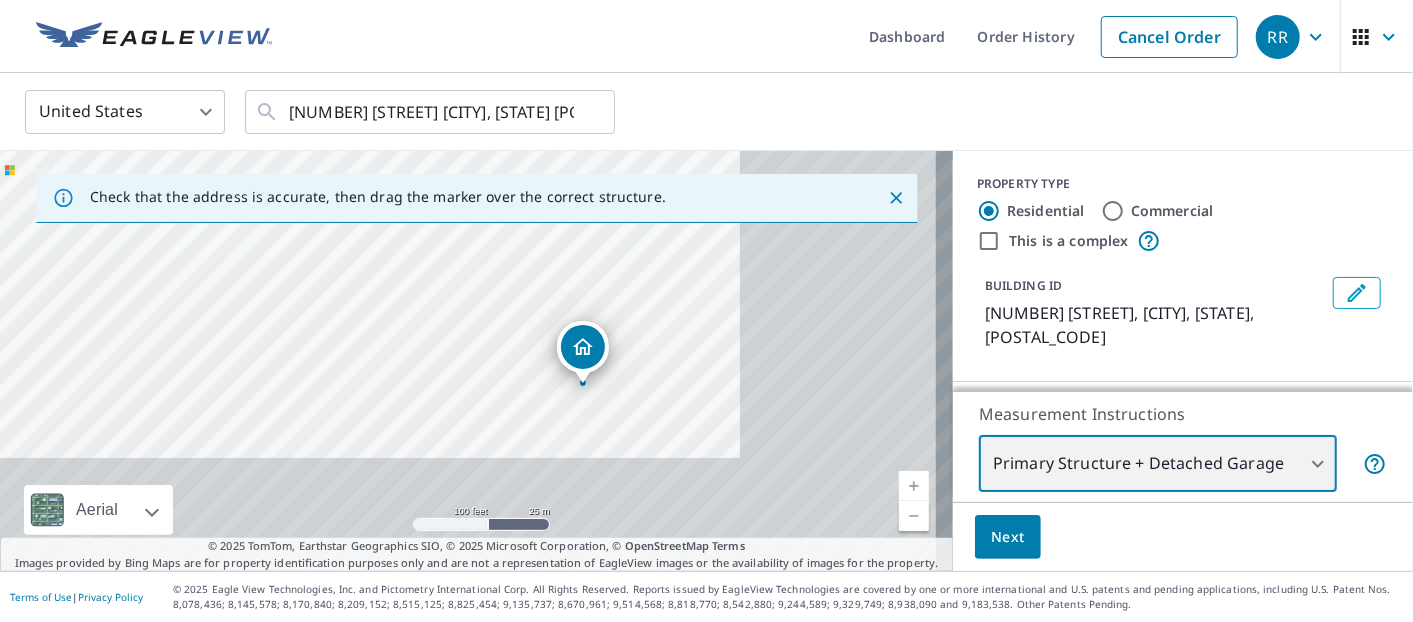 drag, startPoint x: 722, startPoint y: 443, endPoint x: 348, endPoint y: 274, distance: 410.41077 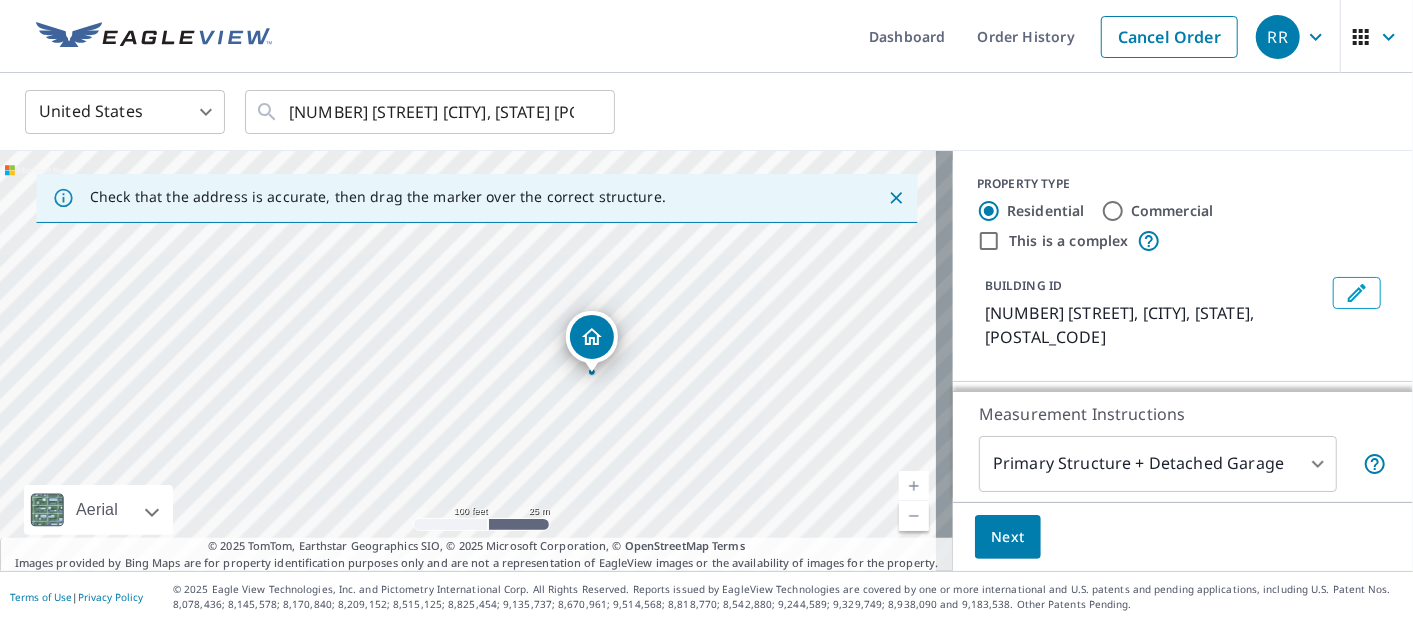 drag, startPoint x: 557, startPoint y: 345, endPoint x: 592, endPoint y: 344, distance: 35.014282 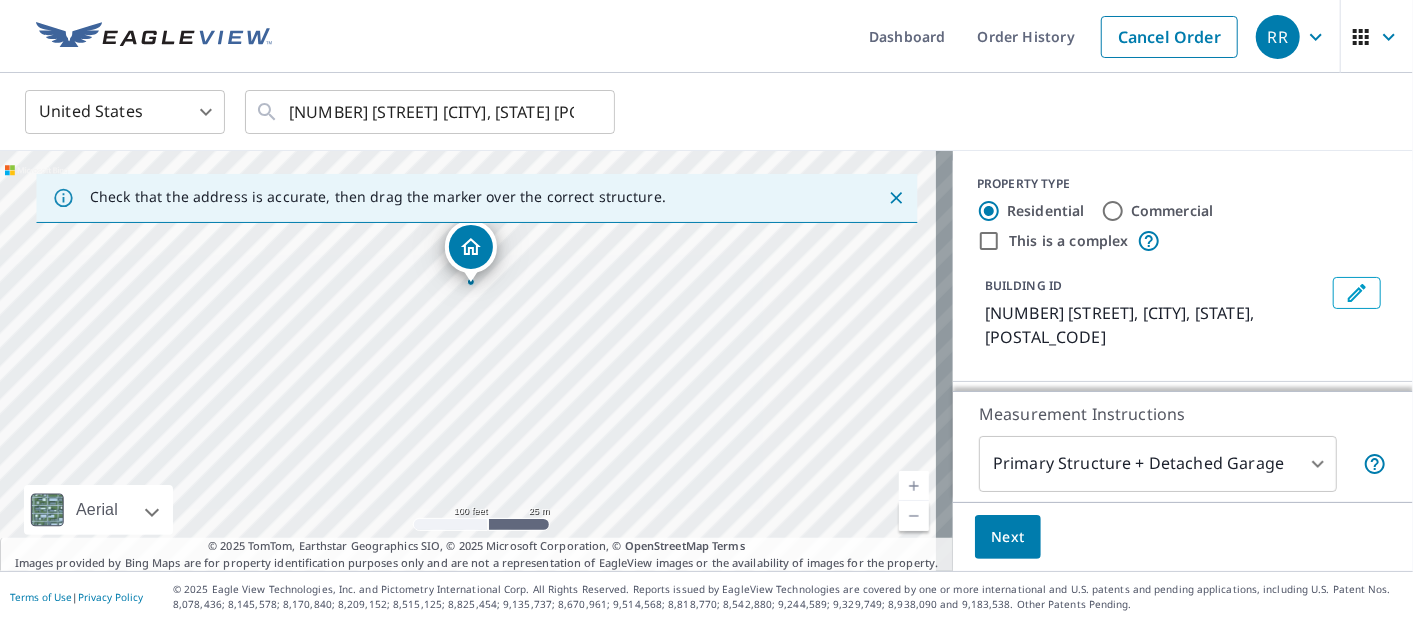 drag, startPoint x: 468, startPoint y: 326, endPoint x: 471, endPoint y: 251, distance: 75.059975 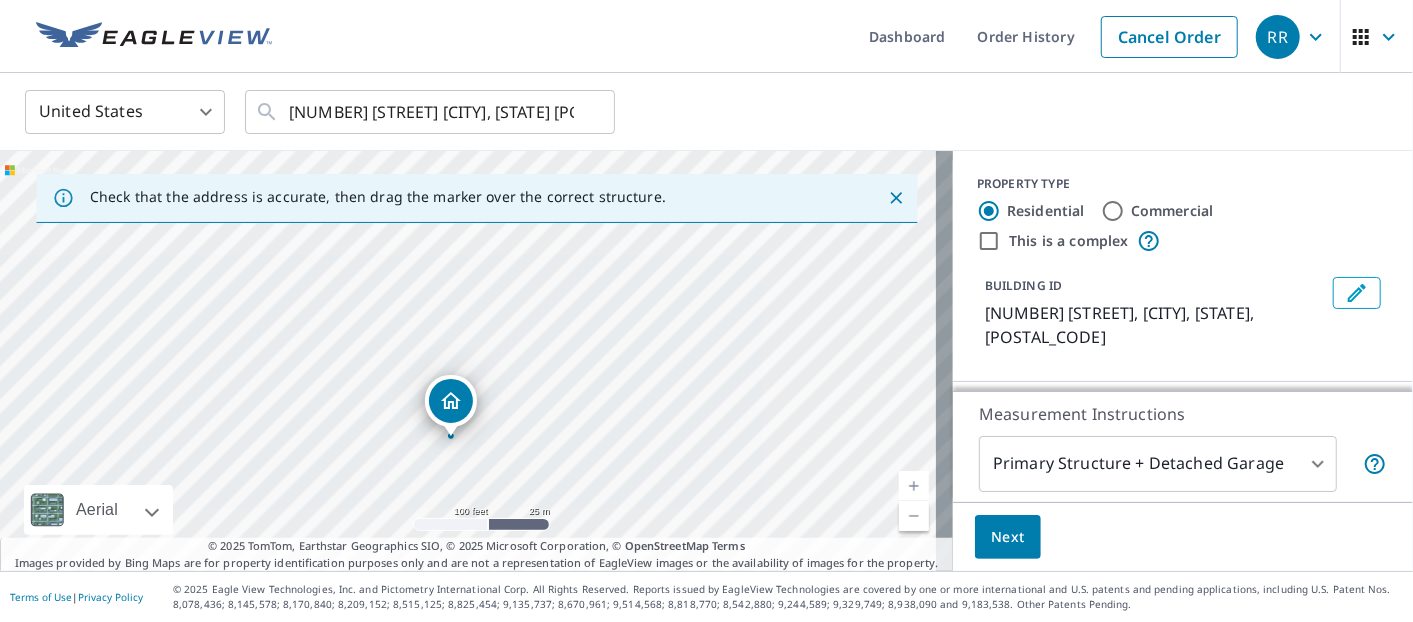 drag, startPoint x: 464, startPoint y: 322, endPoint x: 448, endPoint y: 401, distance: 80.60397 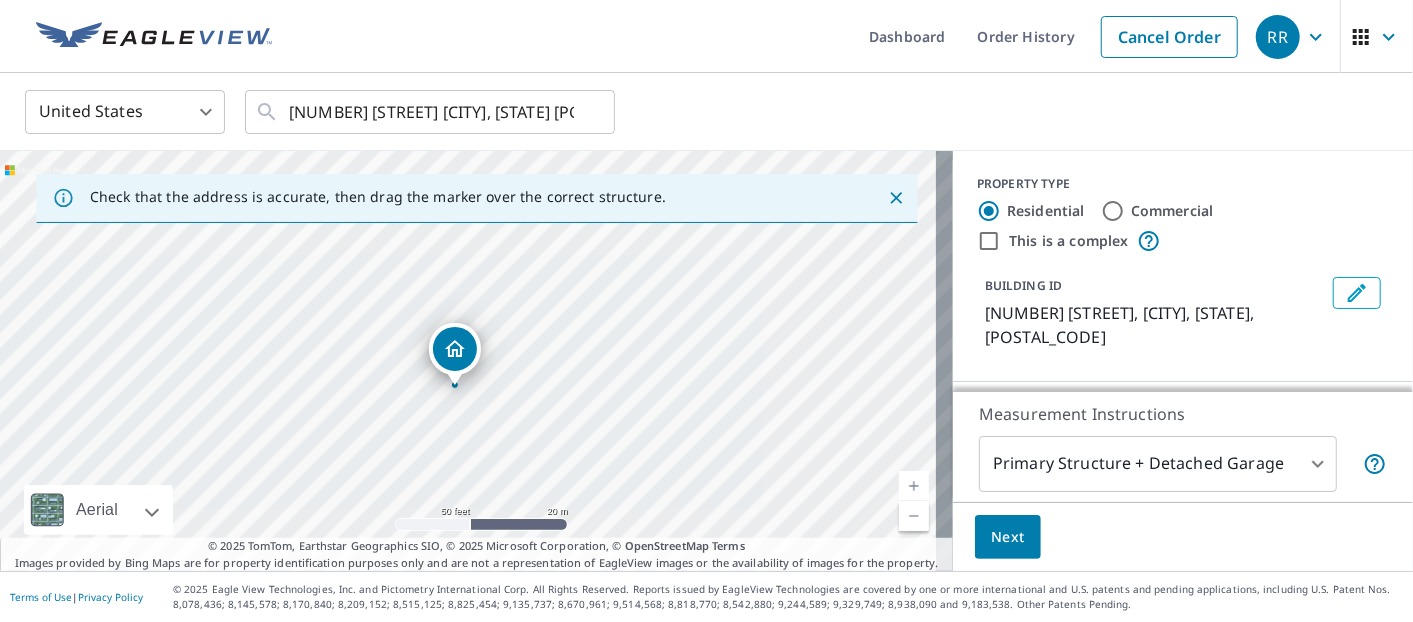 click on "RR RR
Dashboard Order History Cancel Order RR United States US ​ [NUMBER] [STREET] [CITY], [STATE] [POSTAL_CODE] ​ Check that the address is accurate, then drag the marker over the correct structure. [NUMBER] [STREET] [CITY], [STATE] [POSTAL_CODE] Aerial Road A standard road map Aerial A detailed look from above Labels Labels 50 feet 20 m © 2025 TomTom, © Vexcel Imaging, © 2025 Microsoft Corporation,  © OpenStreetMap Terms © 2025 TomTom, Earthstar Geographics SIO, © 2025 Microsoft Corporation, ©   OpenStreetMap   Terms Images provided by Bing Maps are for property identification purposes only and are not a representation of EagleView images or the availability of images for the property. PROPERTY TYPE Residential Commercial This is a complex BUILDING ID [NUMBER] [STREET], [CITY], [STATE], [POSTAL_CODE] Roof Products New ClaimsReady™ Bid Perfect™ Solar Products New TrueDesign for Sales TrueDesign for Planning Walls Products New Walls, Windows & Doors Measurement Instructions Primary Structure + Detached Garage 1" at bounding box center (706, 311) 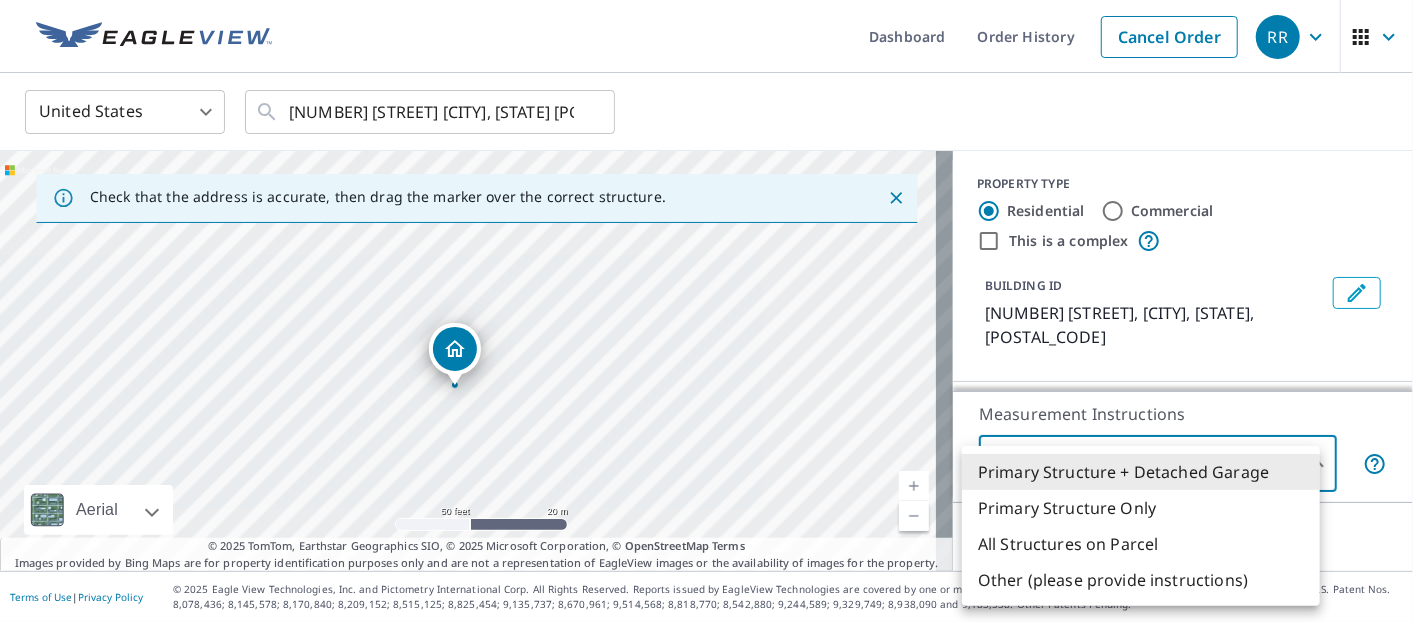 click on "All Structures on Parcel" at bounding box center (1141, 544) 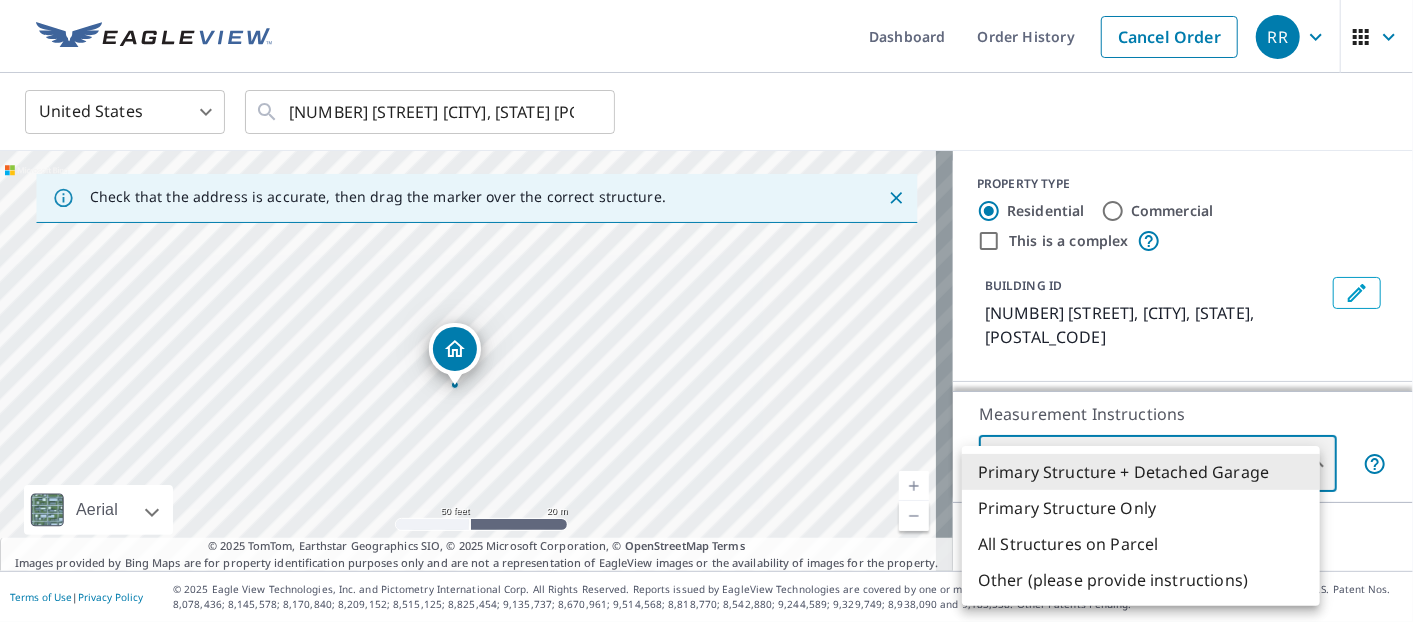 type on "3" 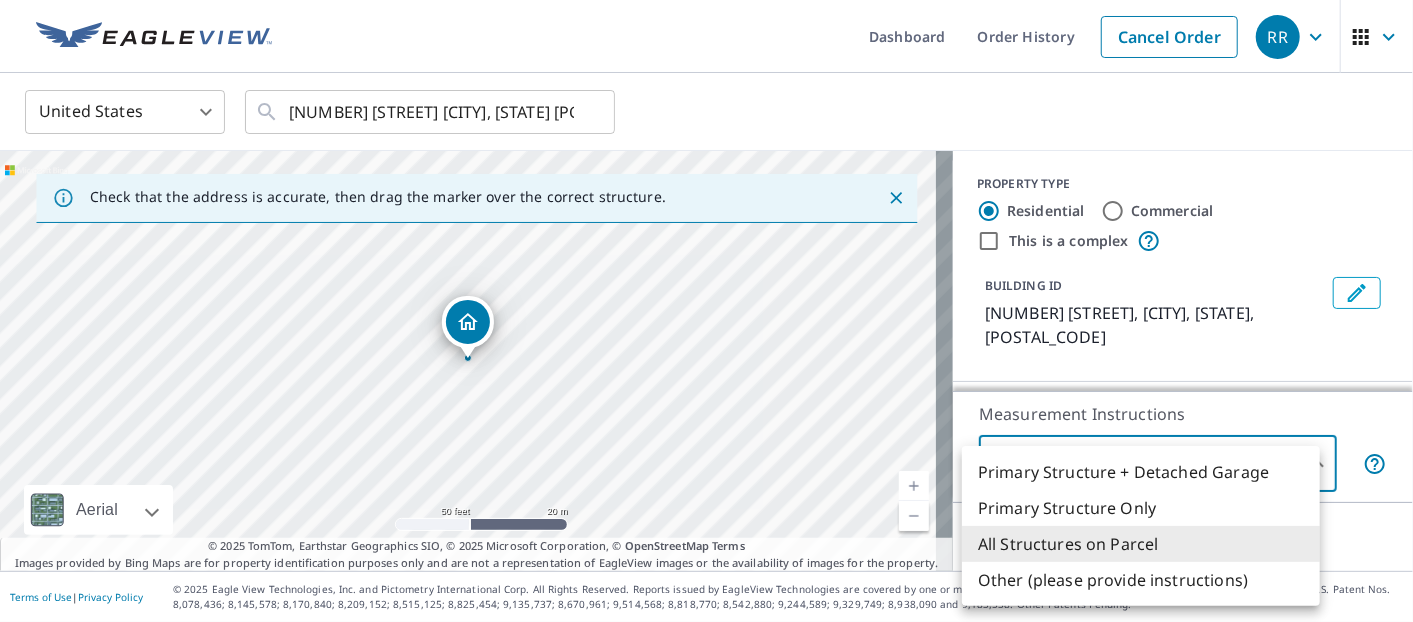 click on "RR RR
Dashboard Order History Cancel Order RR United States US ​ [NUMBER] [STREET] [CITY], [STATE] [POSTAL_CODE] ​ Check that the address is accurate, then drag the marker over the correct structure. [NUMBER] [STREET] [CITY], [STATE] [POSTAL_CODE] Aerial Road A standard road map Aerial A detailed look from above Labels Labels 50 feet 20 m © 2025 TomTom, © Vexcel Imaging, © 2025 Microsoft Corporation,  © OpenStreetMap Terms © 2025 TomTom, Earthstar Geographics SIO, © 2025 Microsoft Corporation, ©   OpenStreetMap   Terms Images provided by Bing Maps are for property identification purposes only and are not a representation of EagleView images or the availability of images for the property. PROPERTY TYPE Residential Commercial This is a complex BUILDING ID [NUMBER] [STREET], [CITY], [STATE], [POSTAL_CODE] Roof Products New ClaimsReady™ Bid Perfect™ Solar Products New TrueDesign for Sales TrueDesign for Planning Walls Products New Walls, Windows & Doors Measurement Instructions All Structures on Parcel 3 ​ Next" at bounding box center [706, 311] 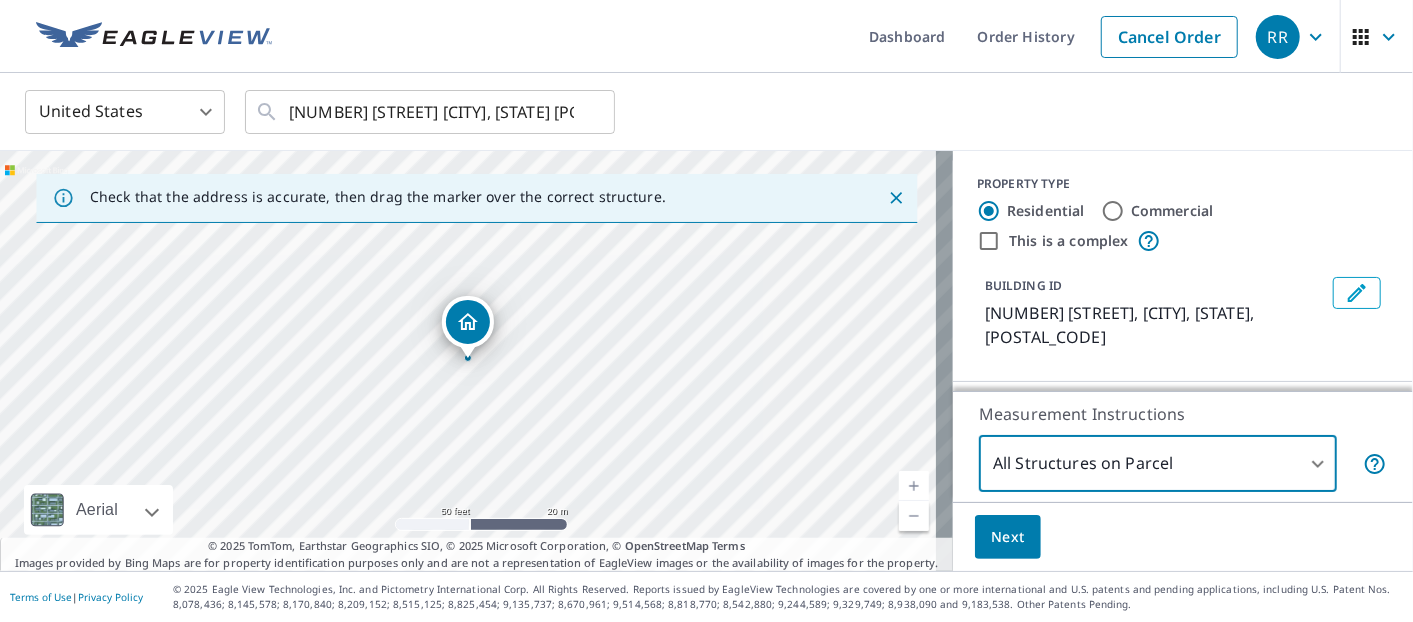 click on "Next" at bounding box center [1008, 537] 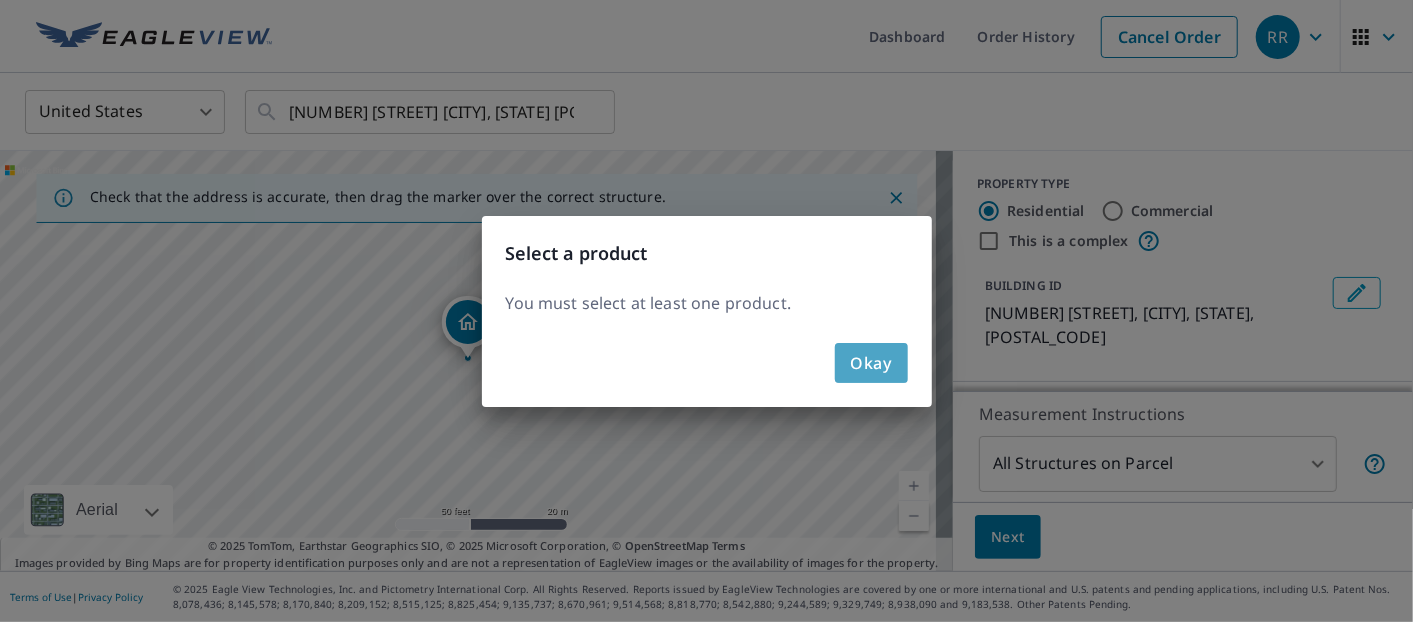 click on "Okay" at bounding box center [871, 363] 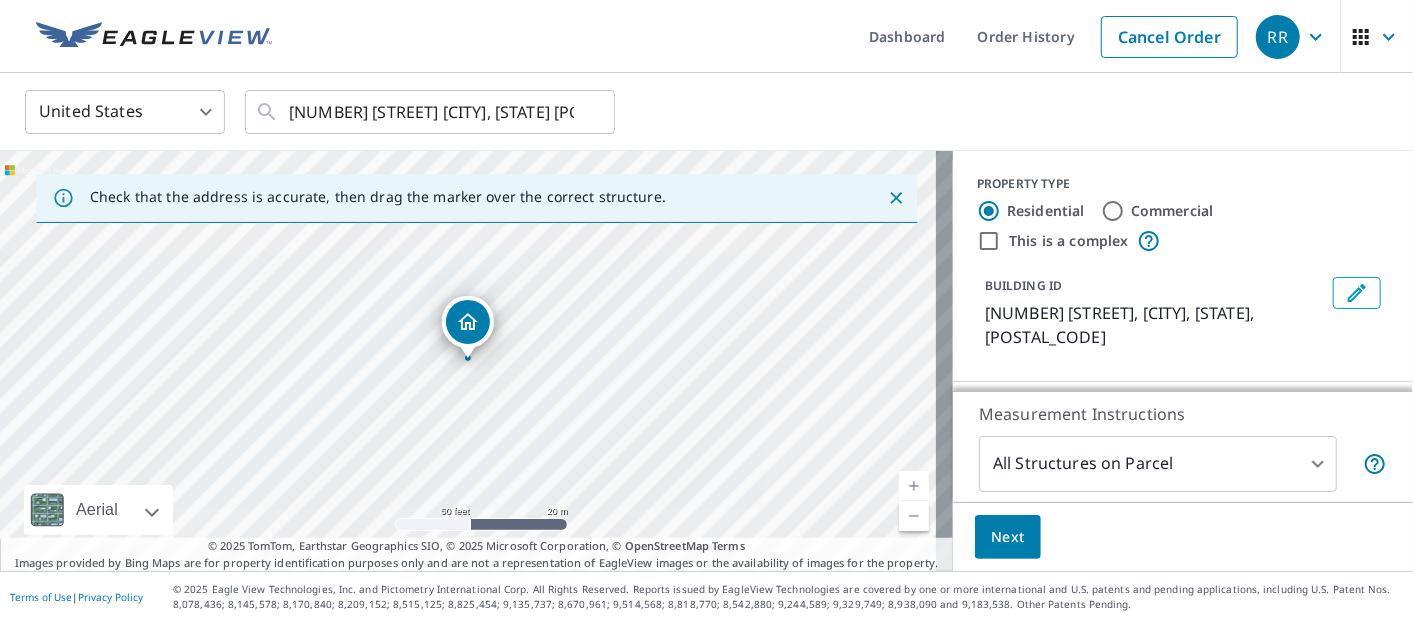 scroll, scrollTop: 186, scrollLeft: 0, axis: vertical 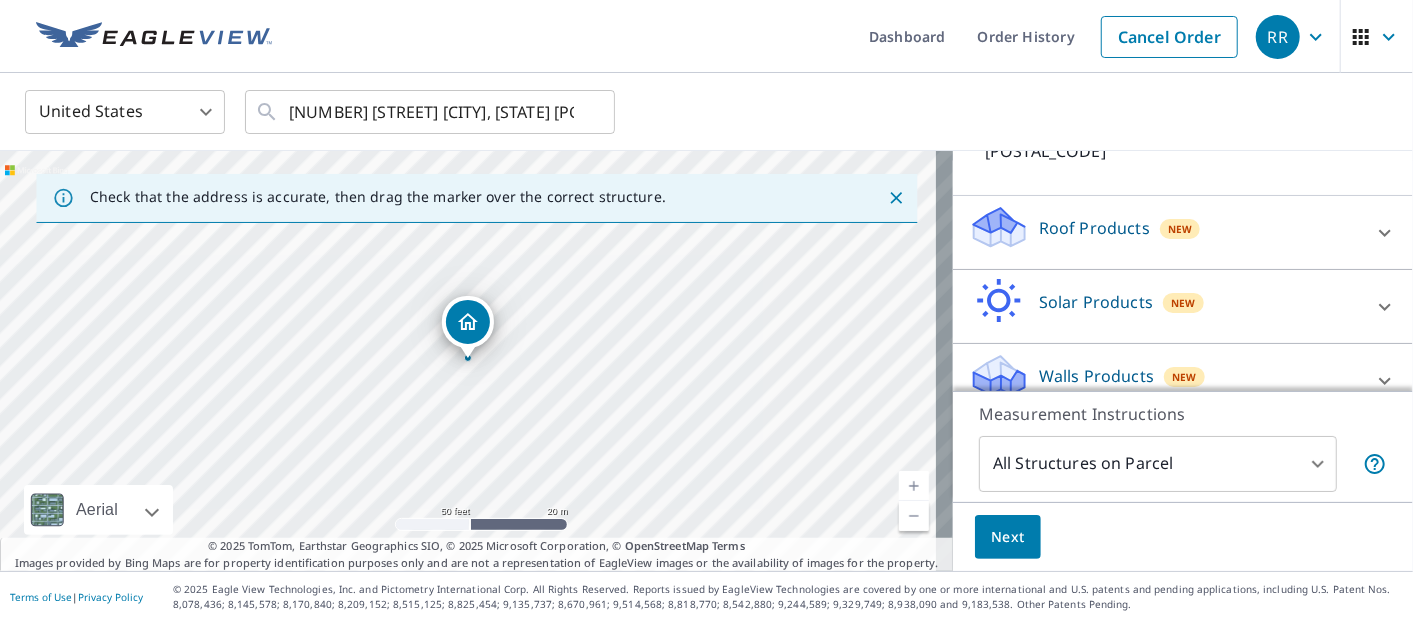click 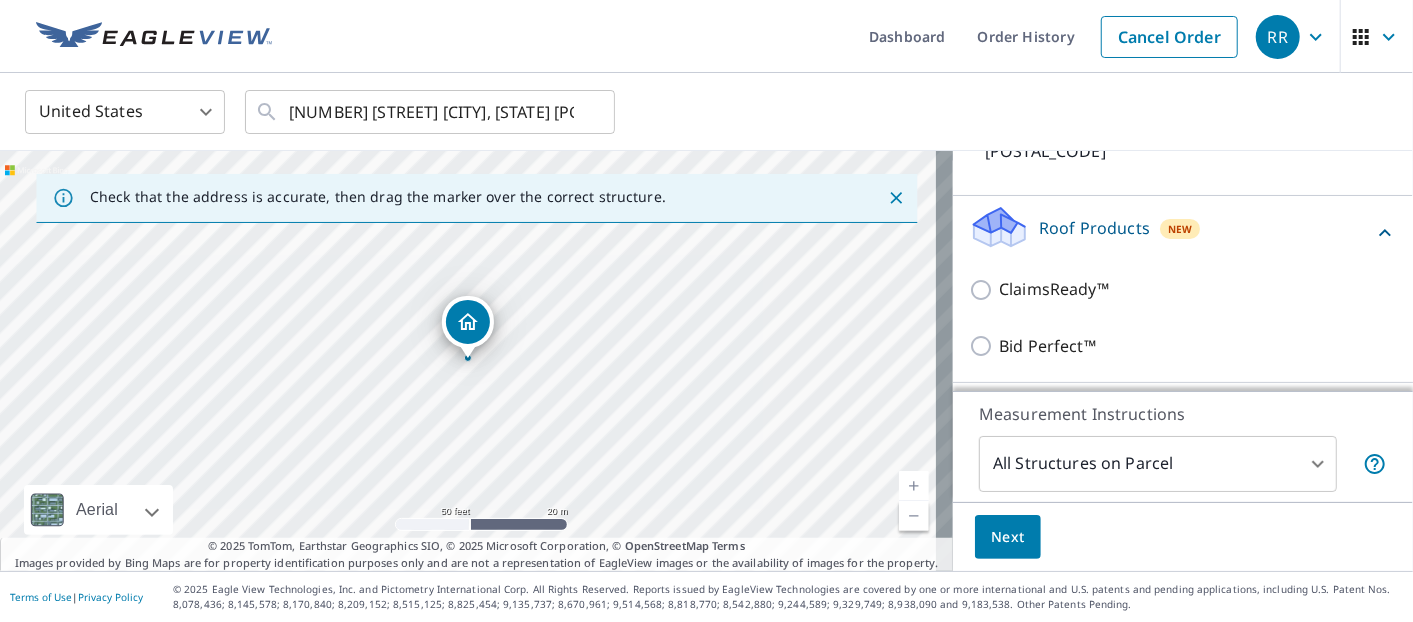 click on "ClaimsReady™" at bounding box center [1183, 289] 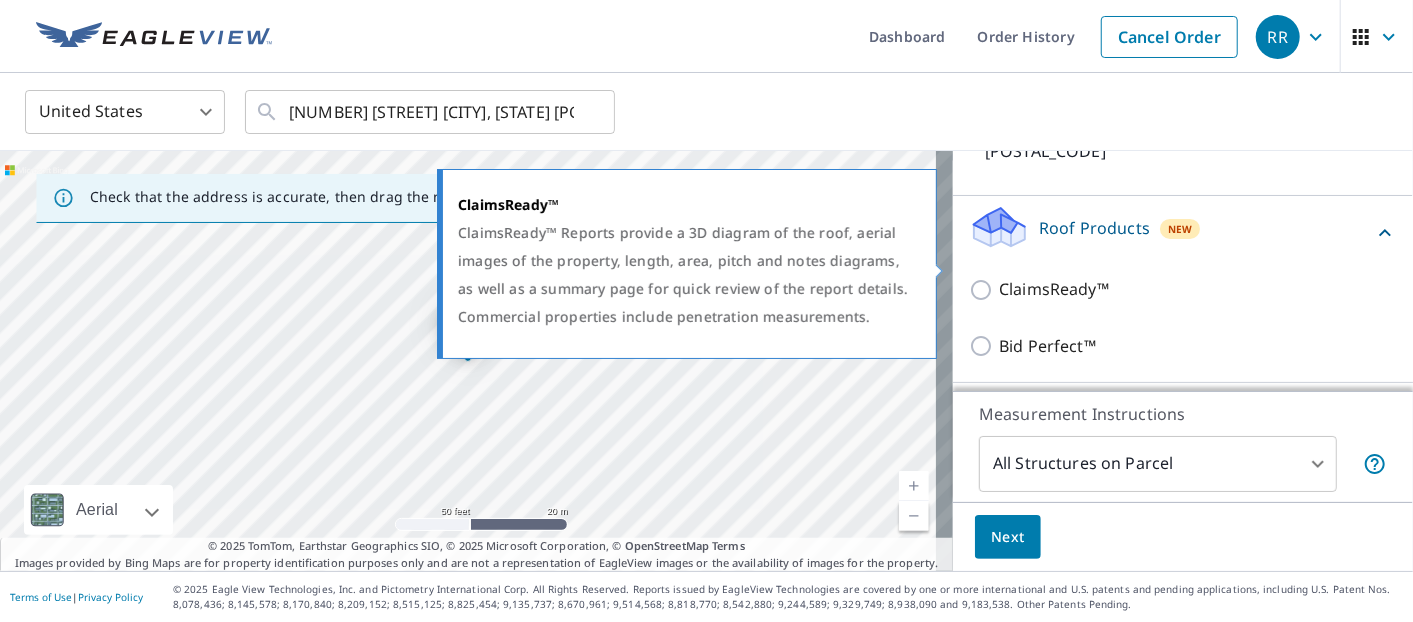 click on "ClaimsReady™" at bounding box center [984, 290] 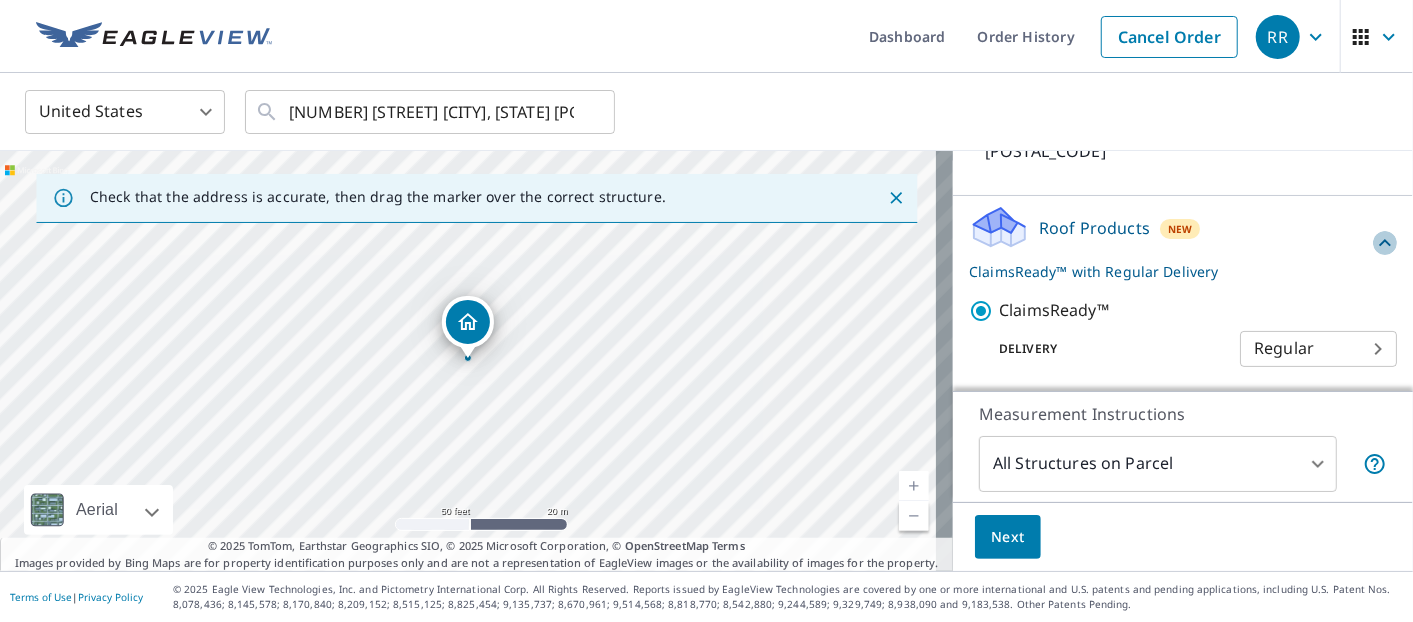 click 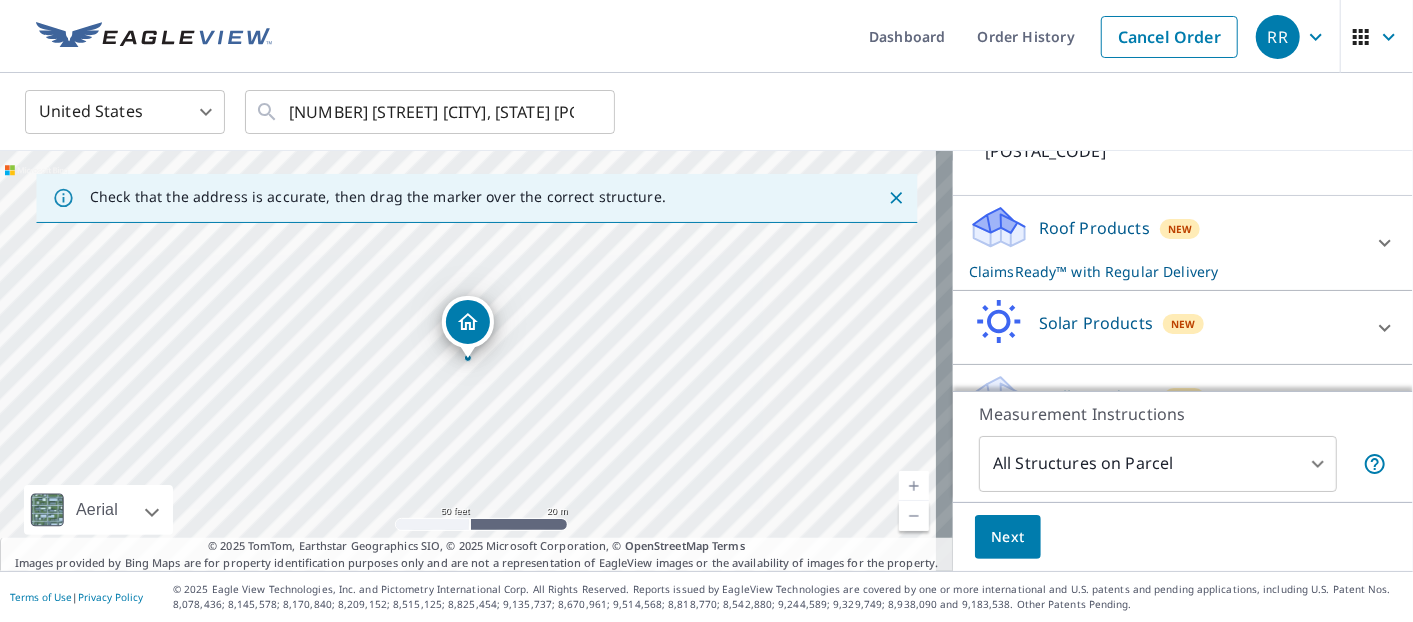 scroll, scrollTop: 208, scrollLeft: 0, axis: vertical 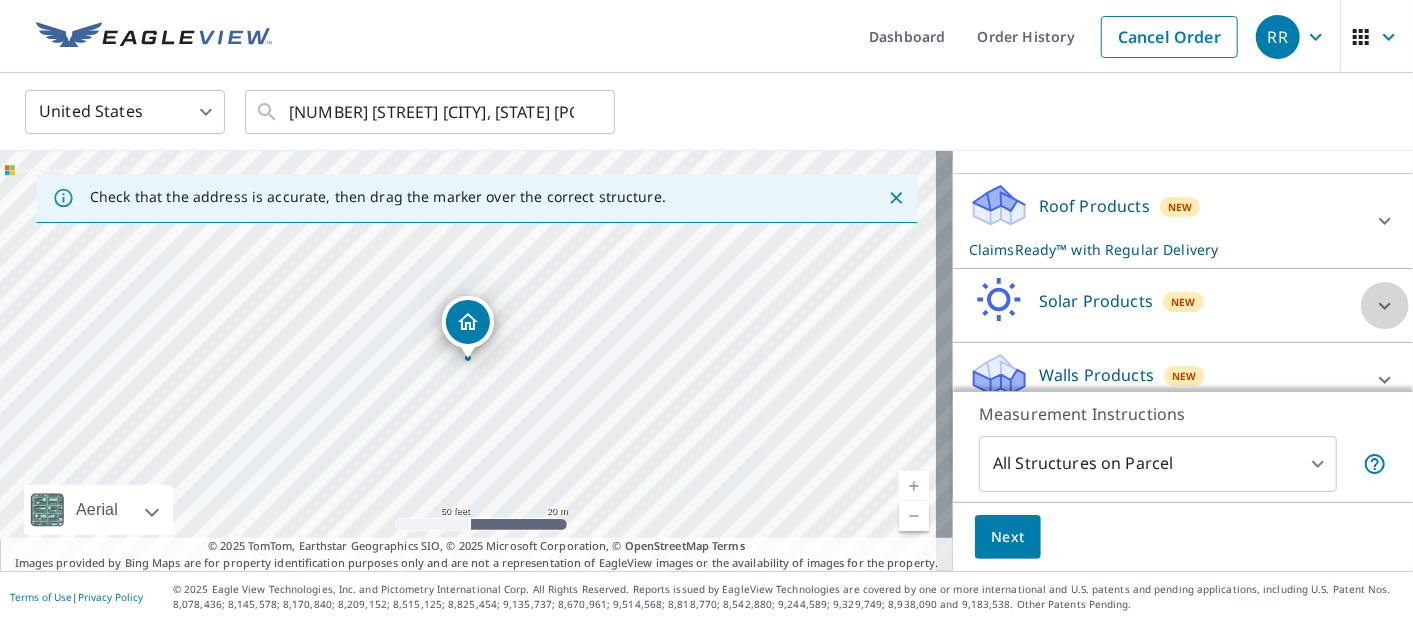 click 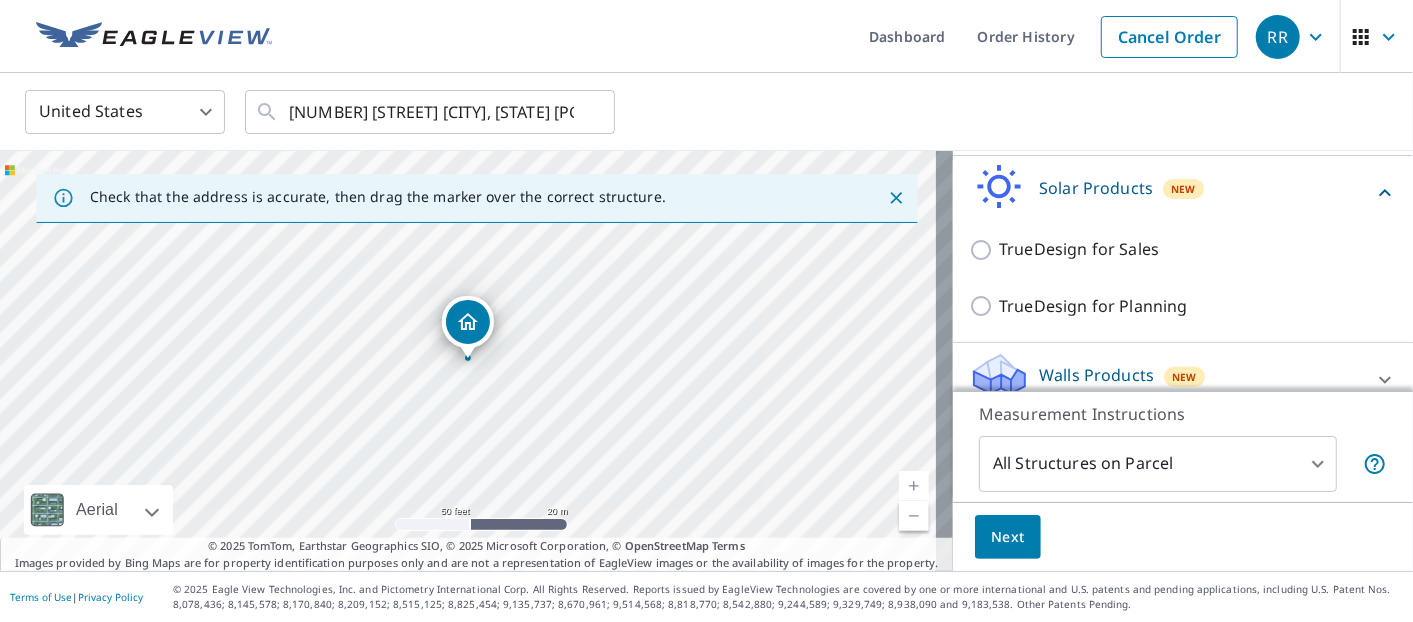 click 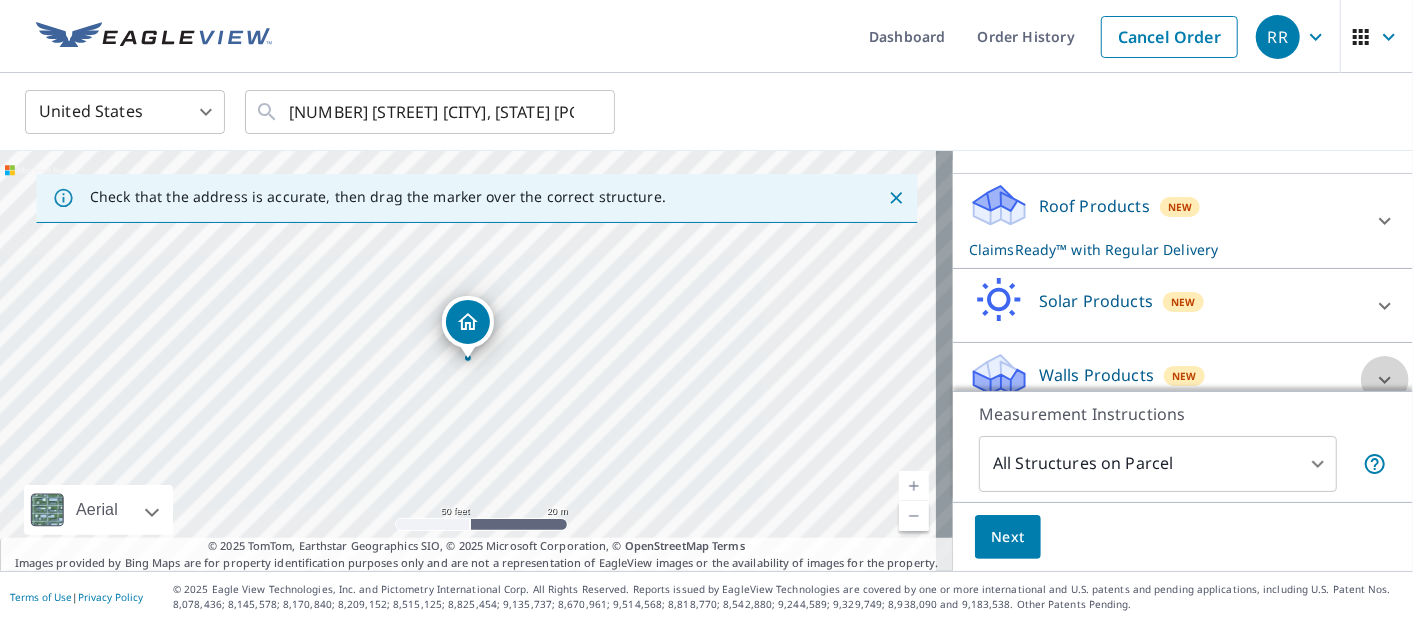 click 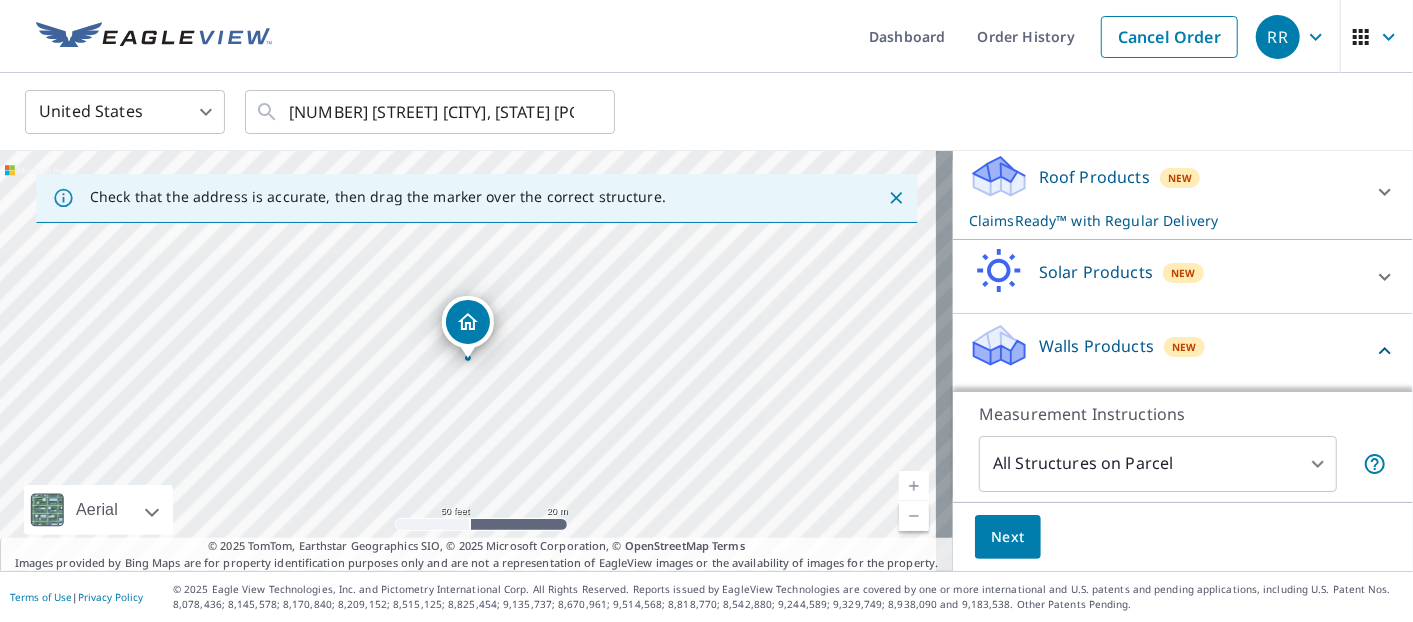 scroll, scrollTop: 264, scrollLeft: 0, axis: vertical 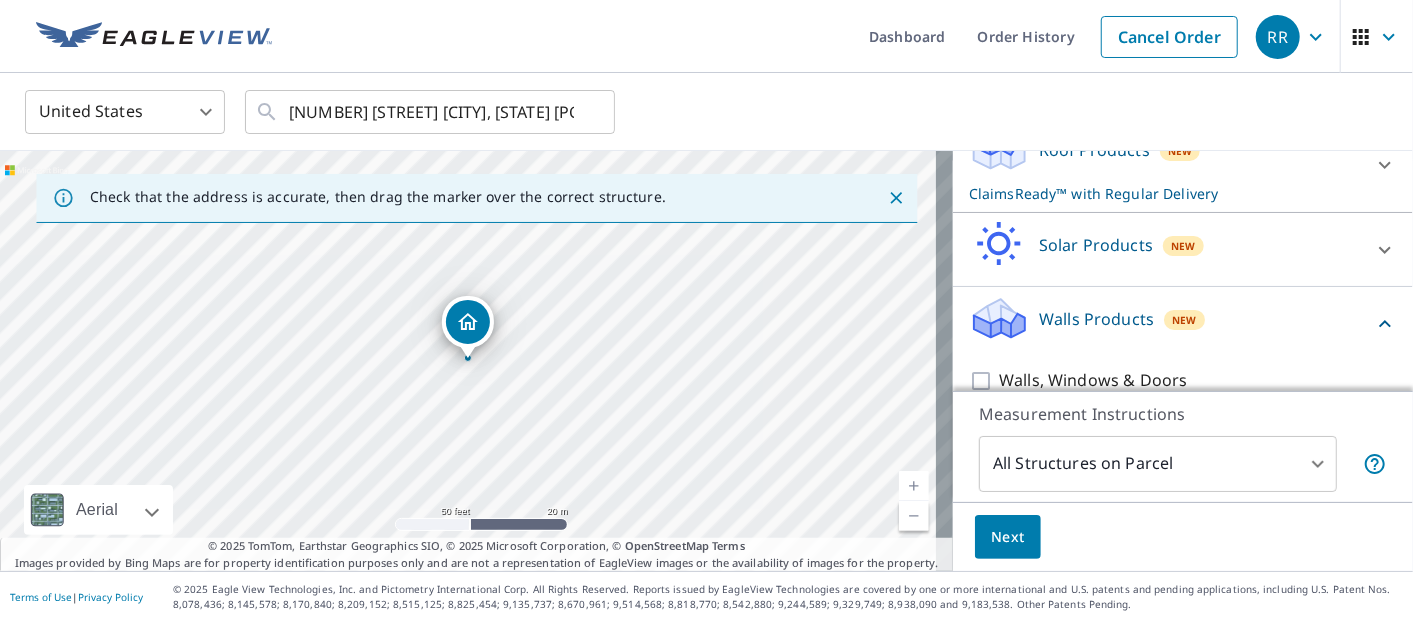 click 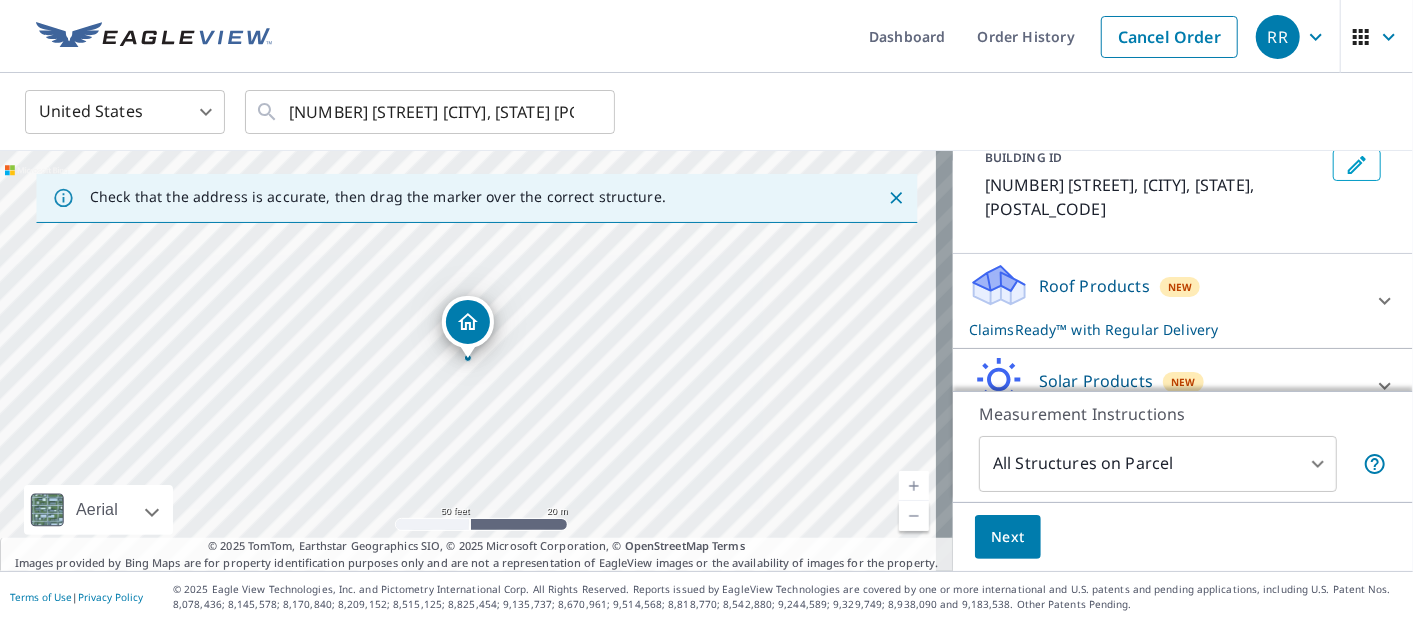 scroll, scrollTop: 208, scrollLeft: 0, axis: vertical 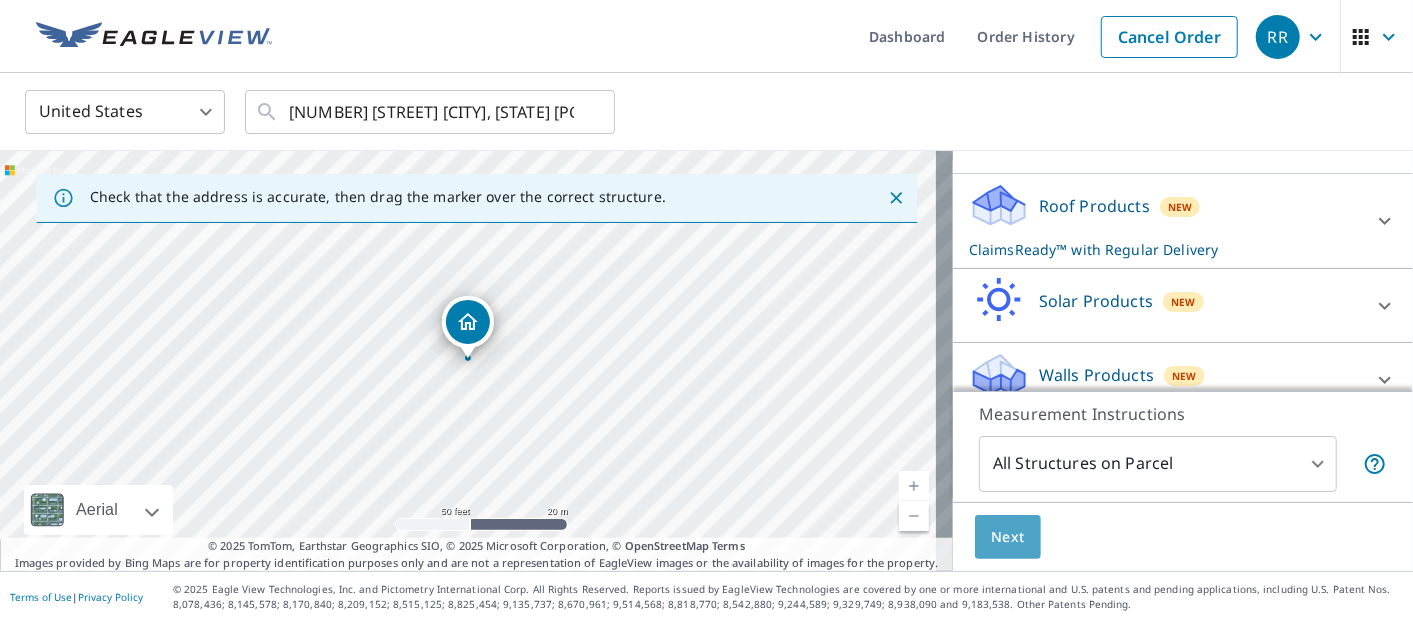 click on "Next" at bounding box center (1008, 537) 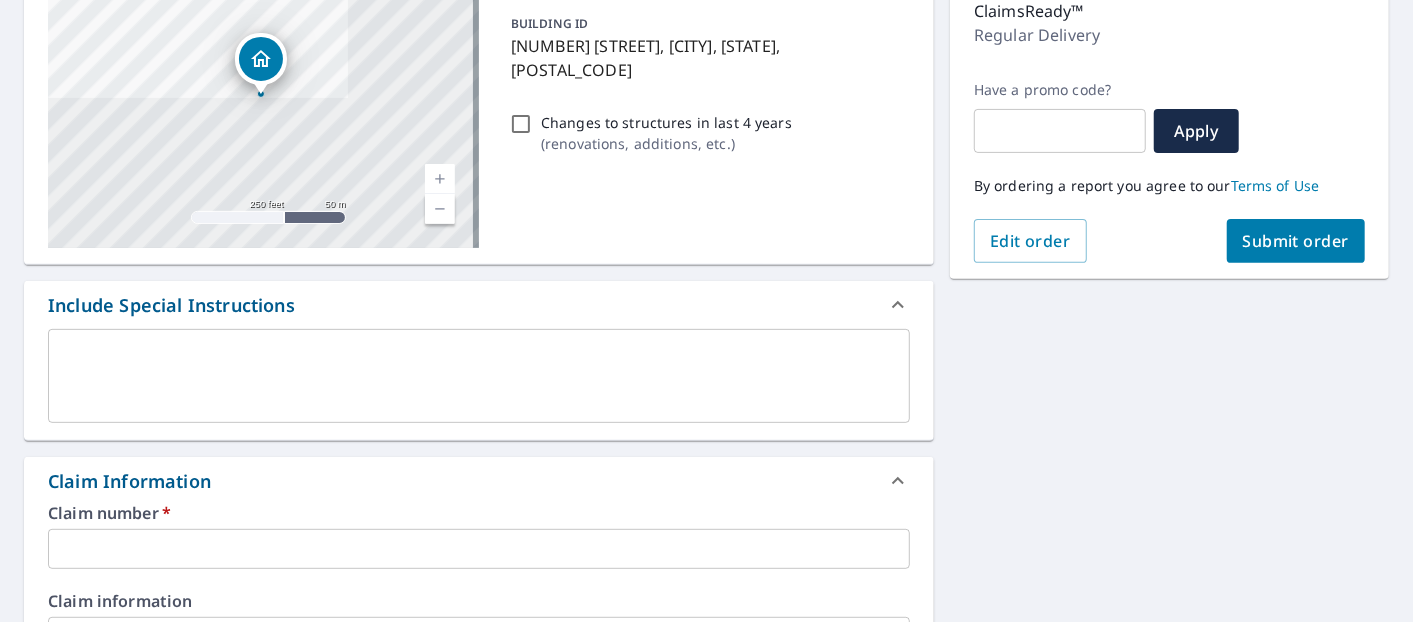 scroll, scrollTop: 333, scrollLeft: 0, axis: vertical 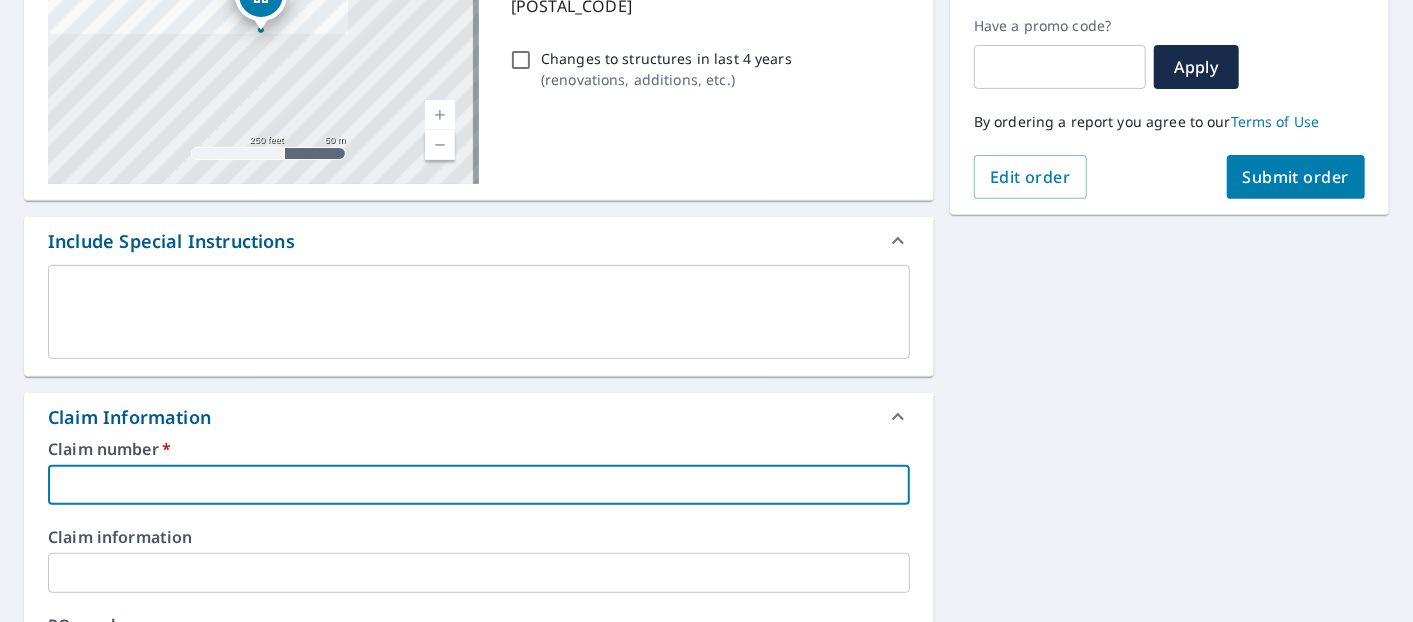 click at bounding box center (479, 485) 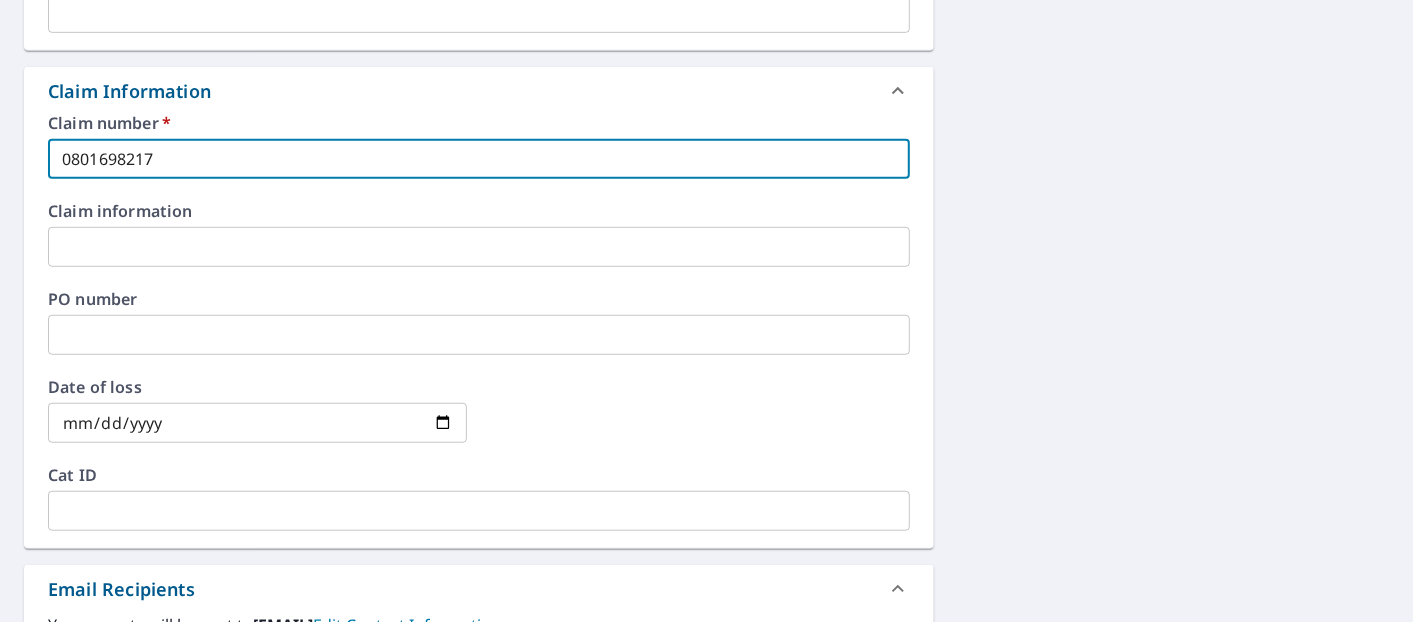 scroll, scrollTop: 666, scrollLeft: 0, axis: vertical 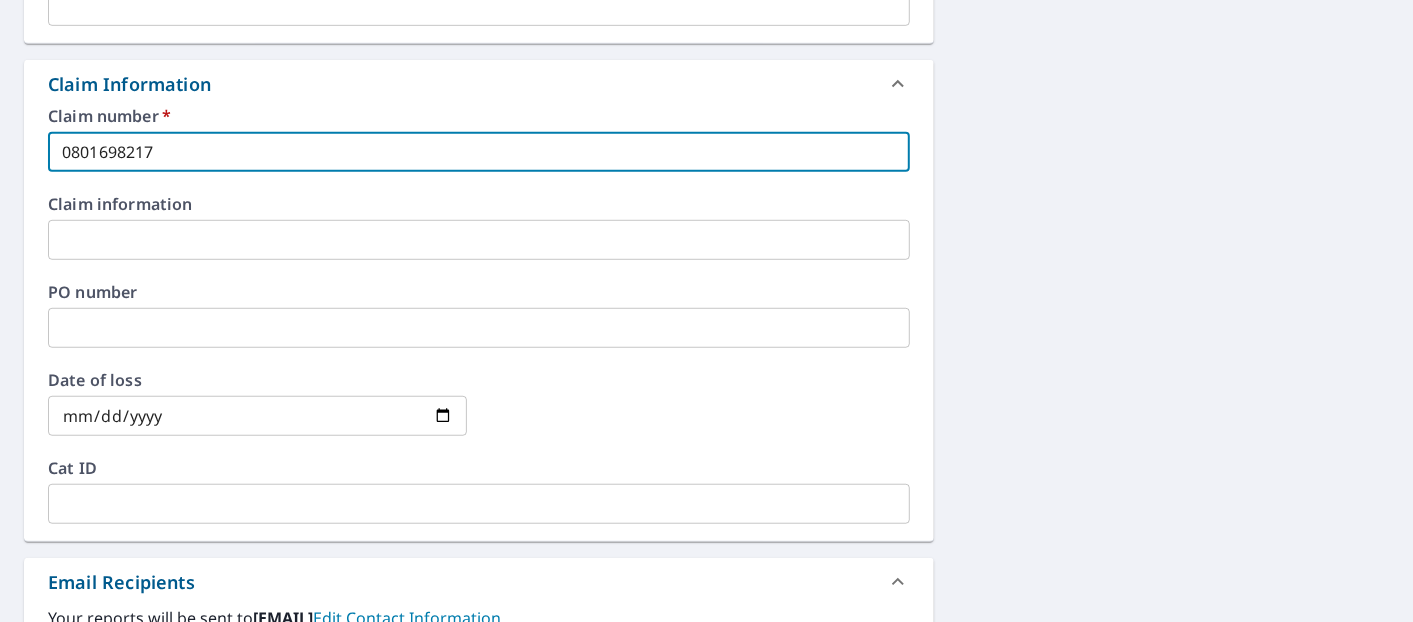 type on "0801698217" 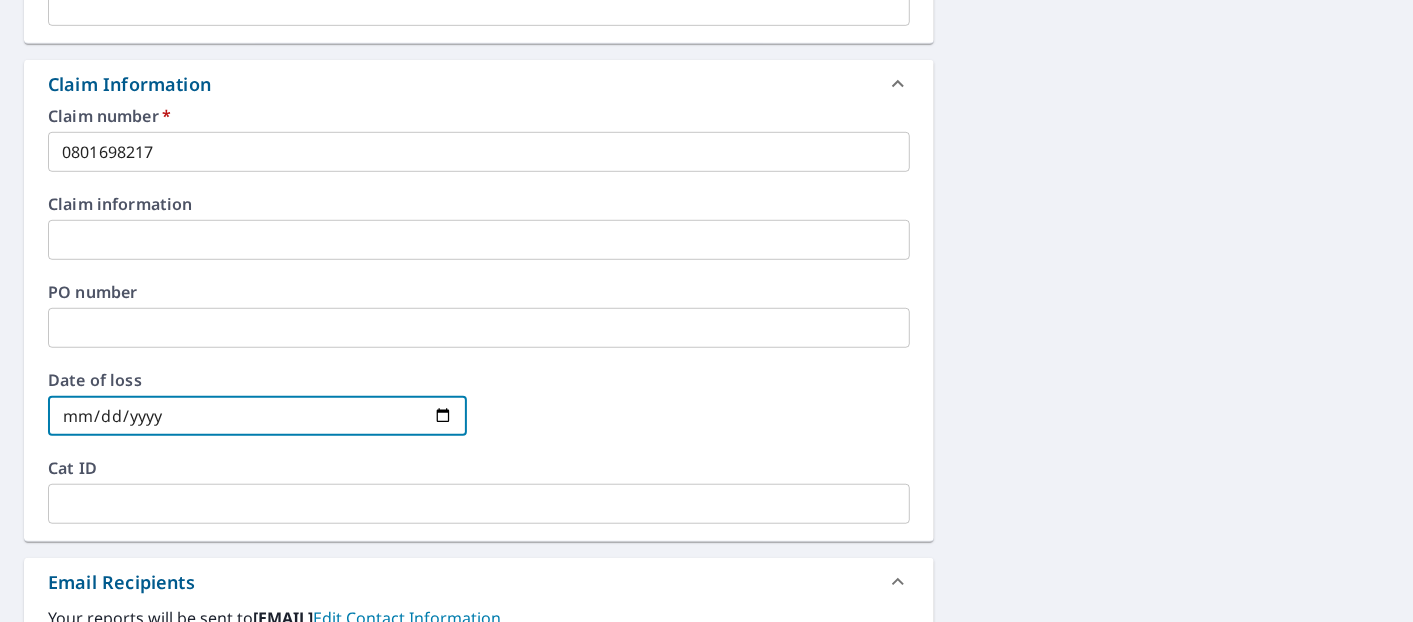 type on "[DATE]" 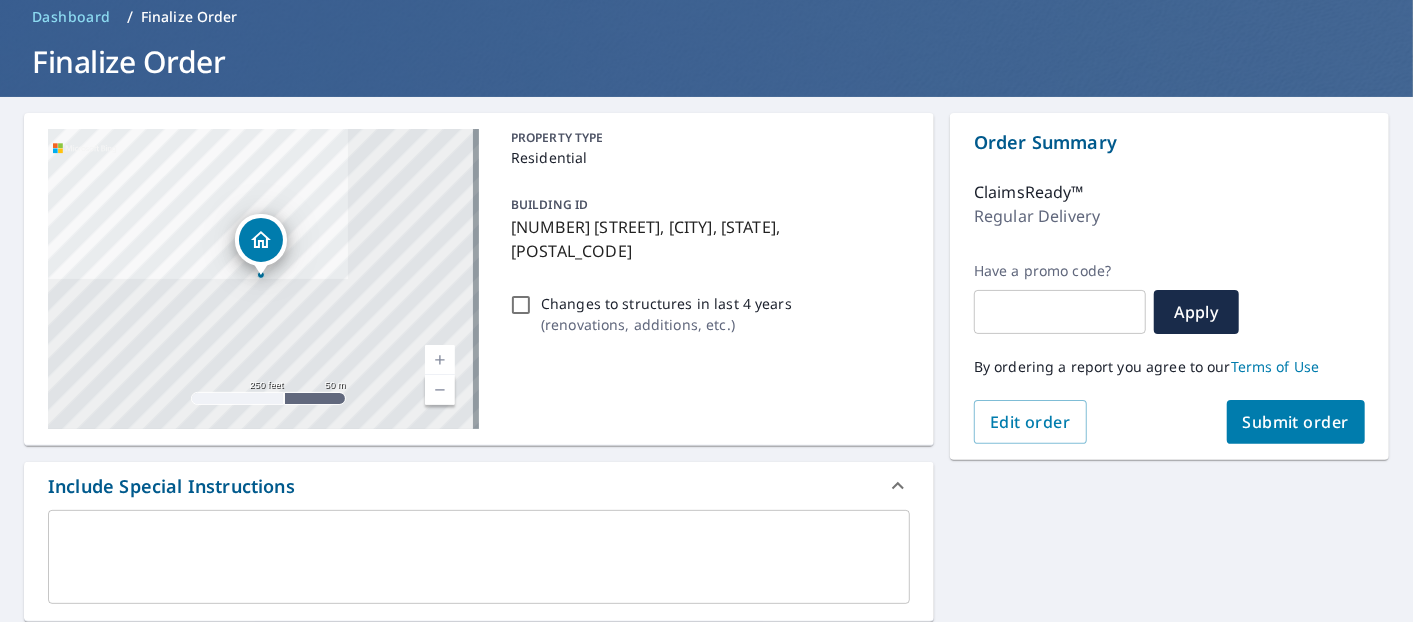 scroll, scrollTop: 0, scrollLeft: 0, axis: both 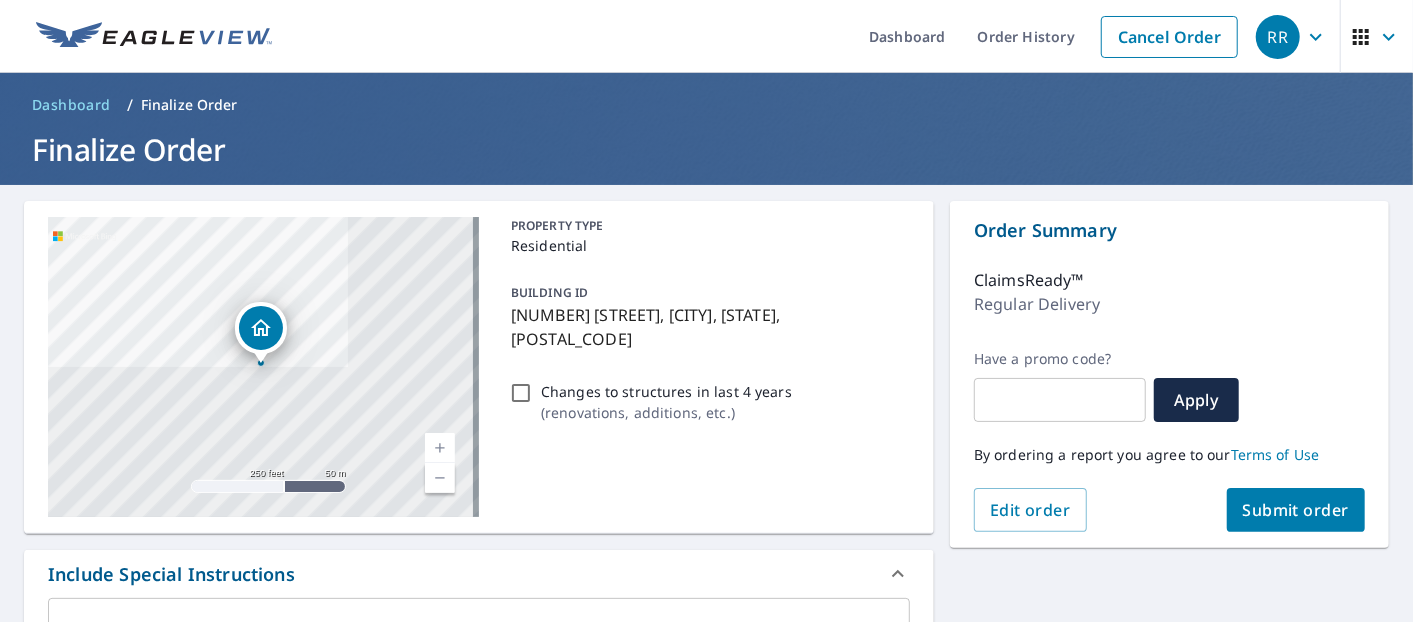 click on "Submit order" at bounding box center [1296, 510] 